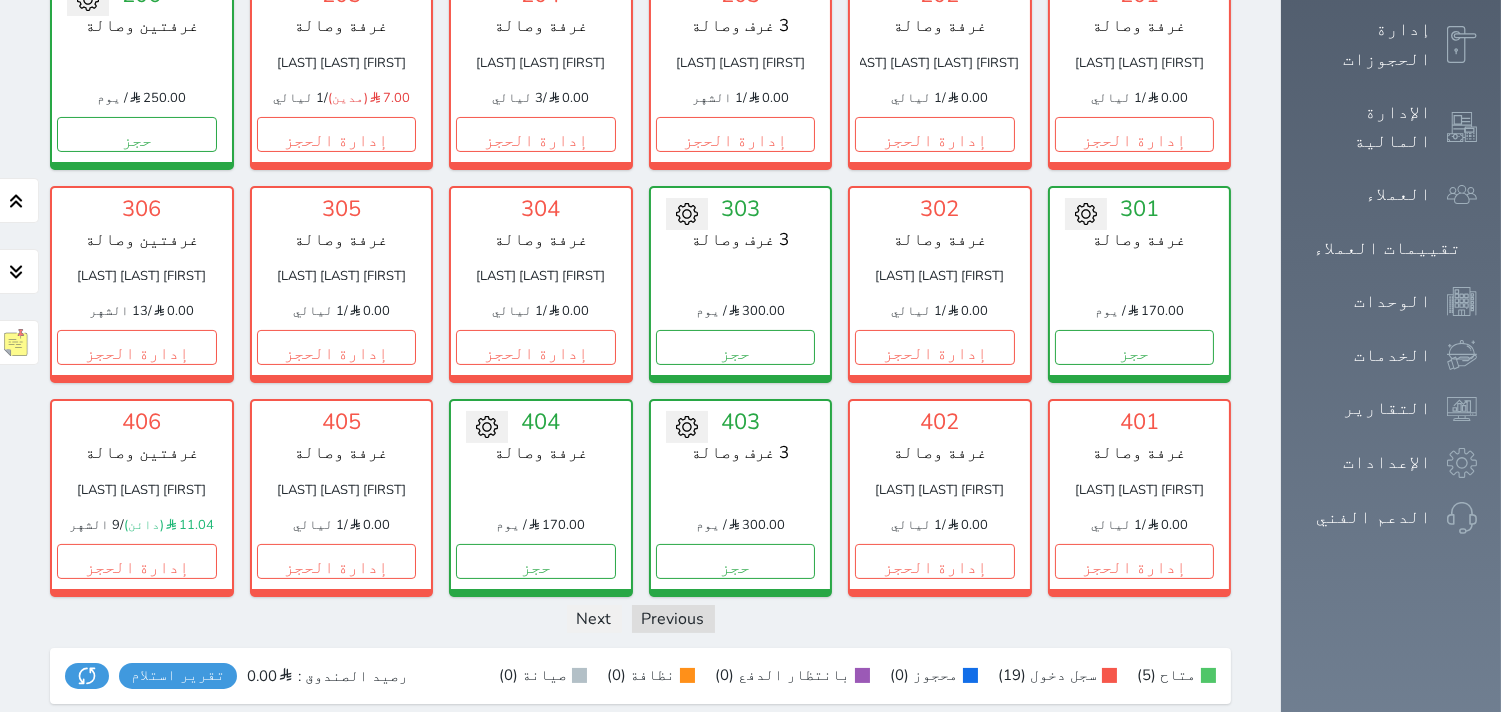 scroll, scrollTop: 555, scrollLeft: 0, axis: vertical 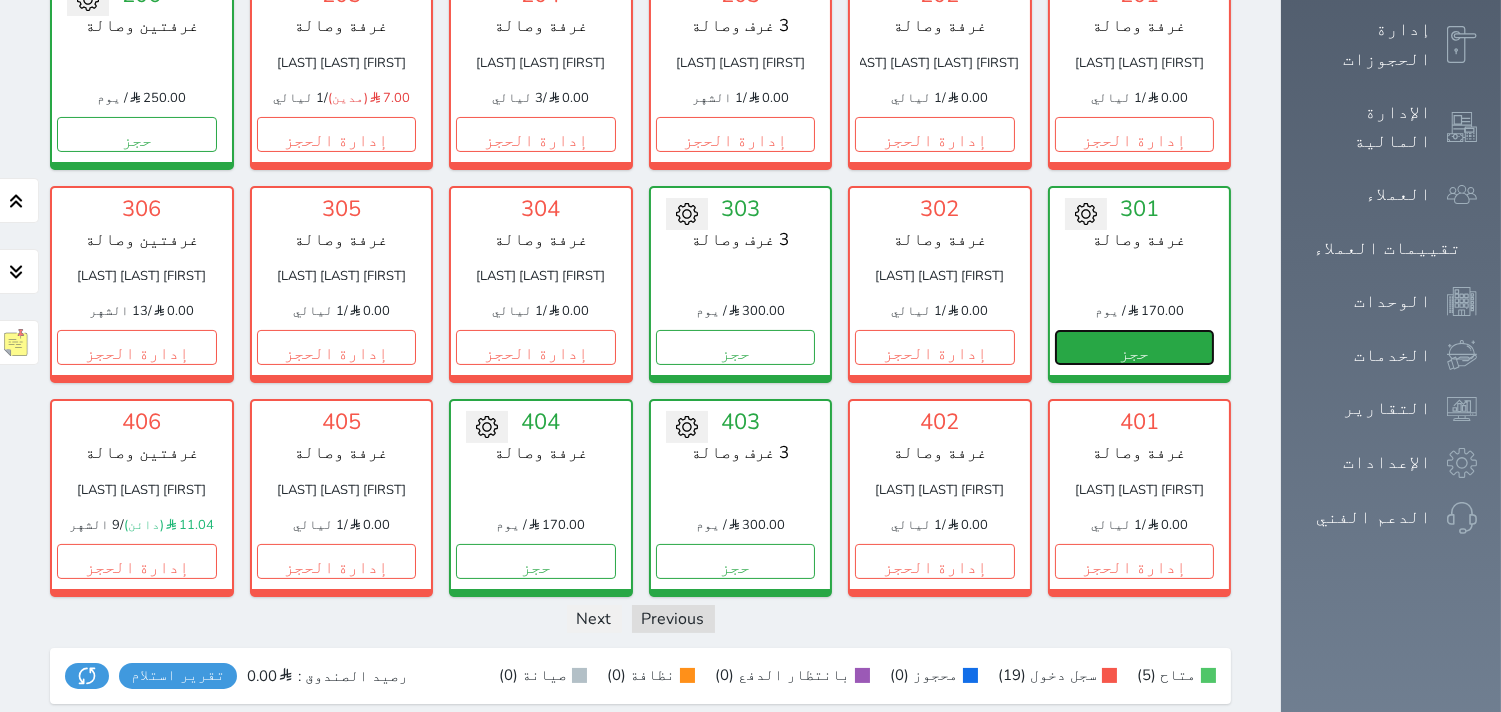 click on "حجز" at bounding box center [1135, 347] 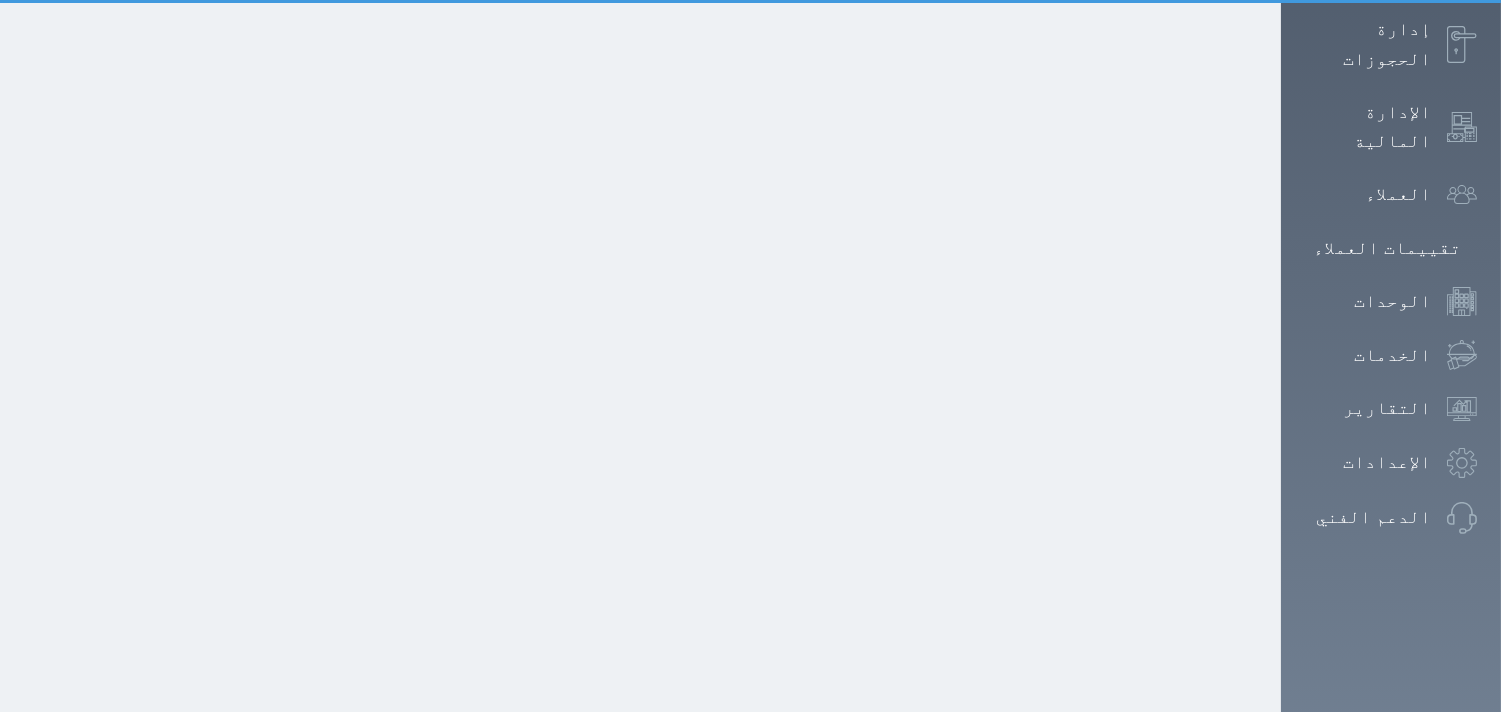 scroll, scrollTop: 94, scrollLeft: 0, axis: vertical 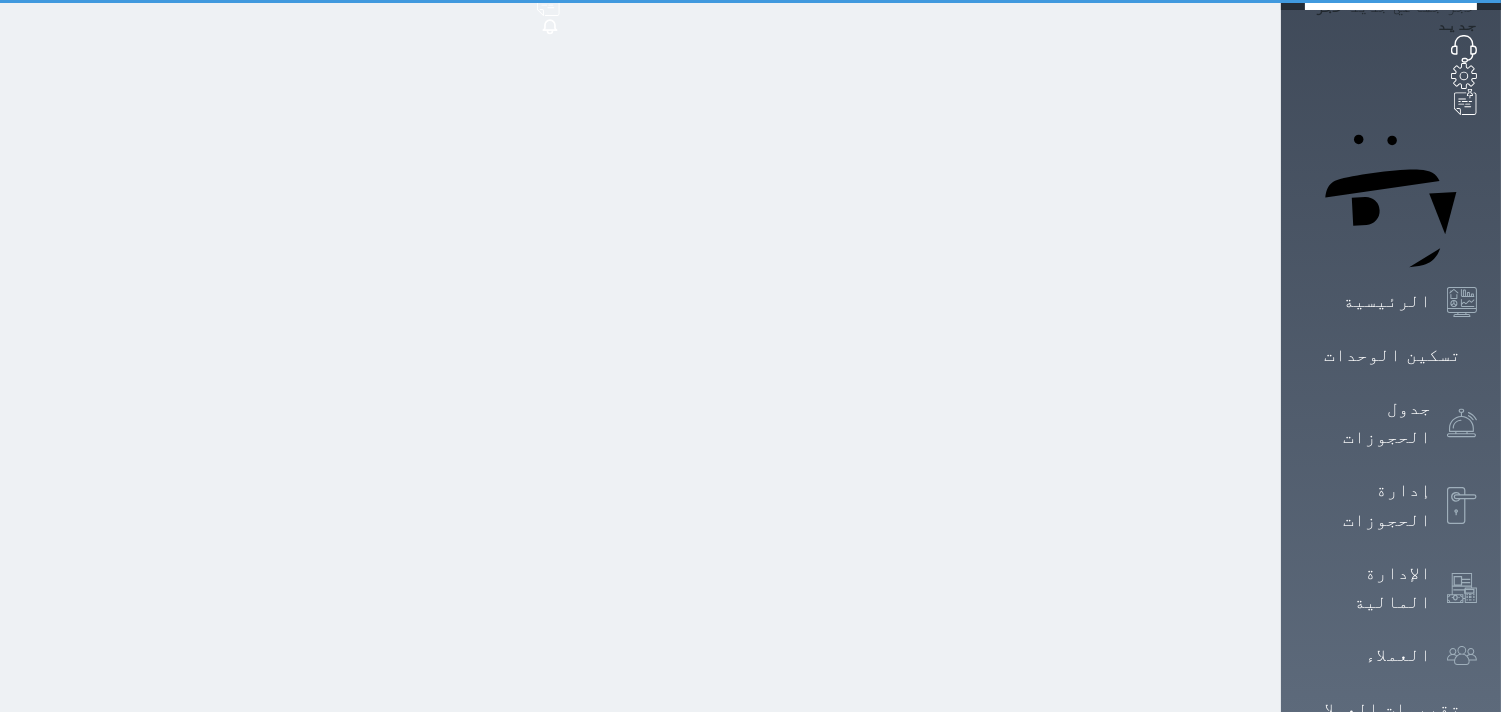 select on "1" 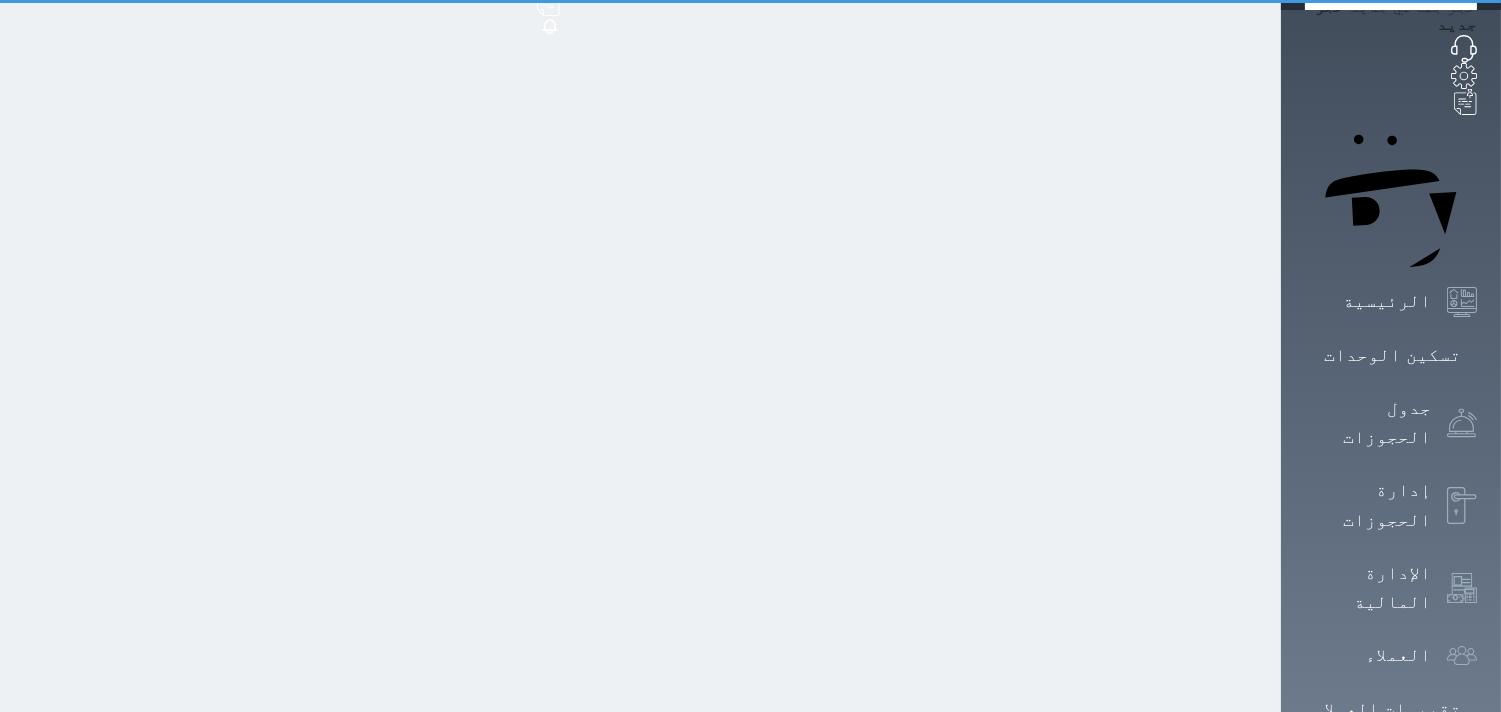 scroll, scrollTop: 0, scrollLeft: 0, axis: both 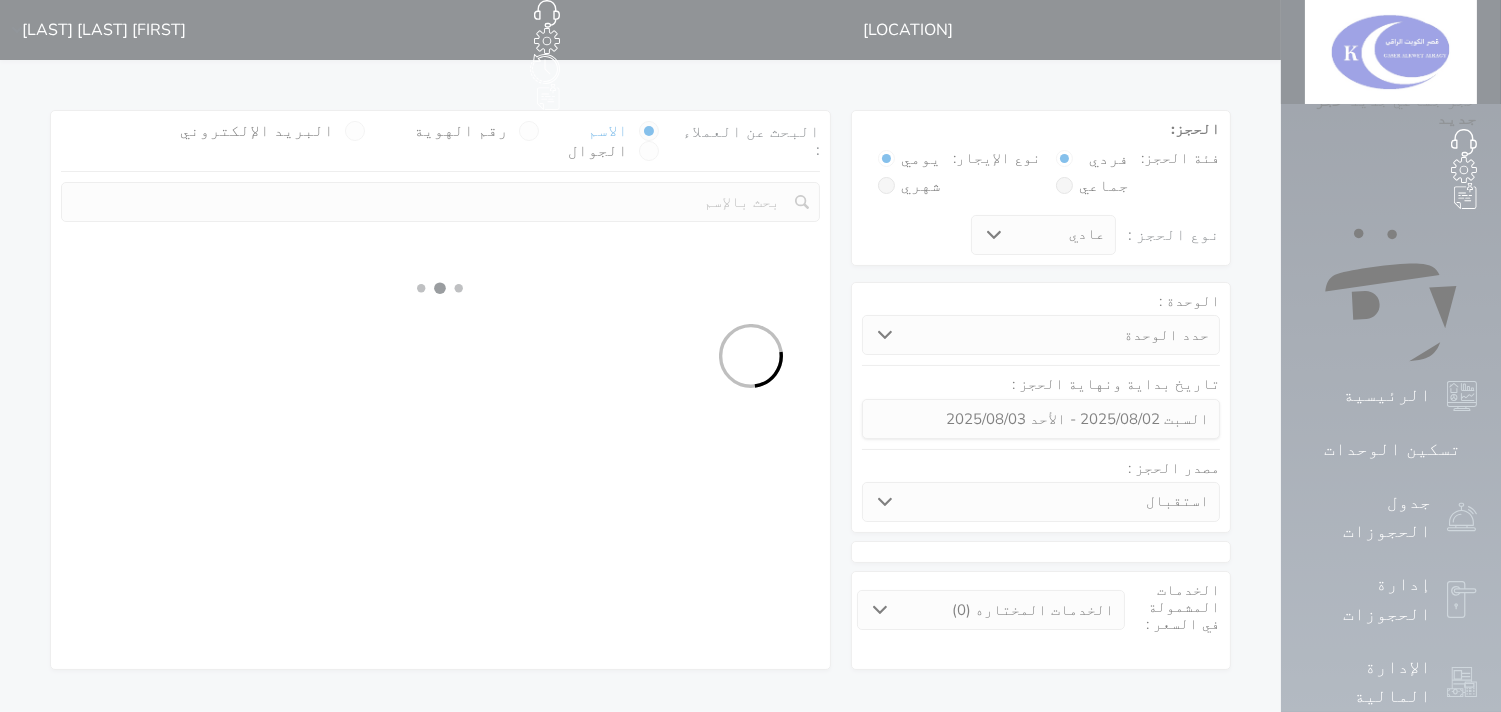 select 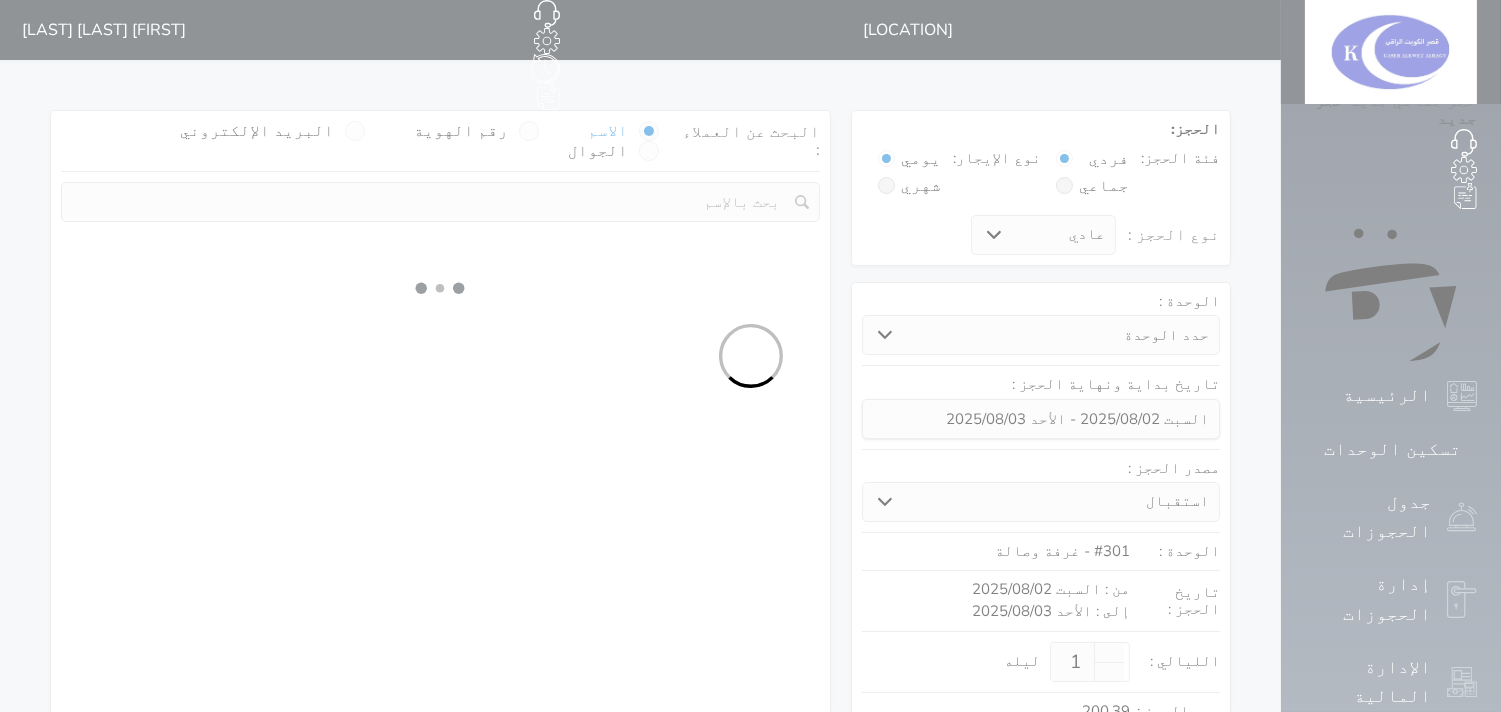 select on "1" 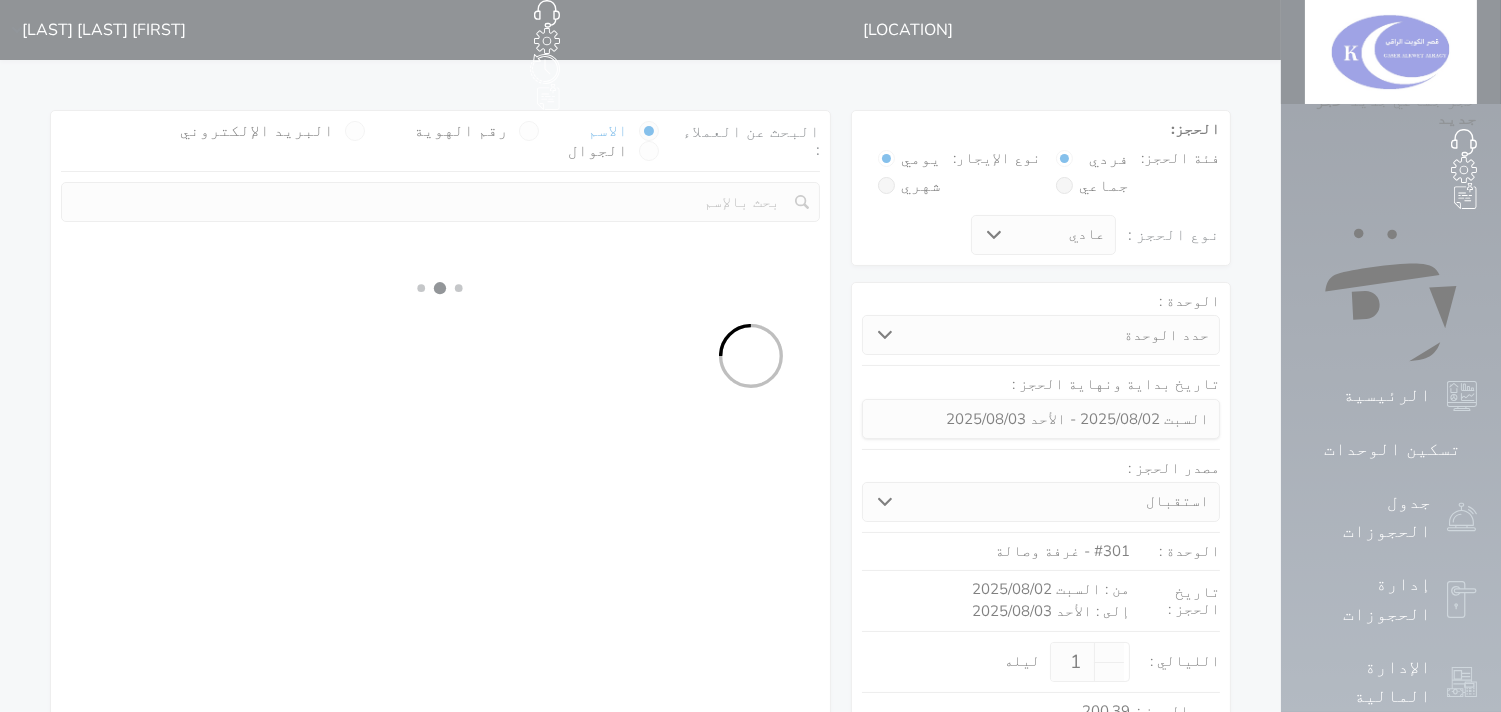 select on "113" 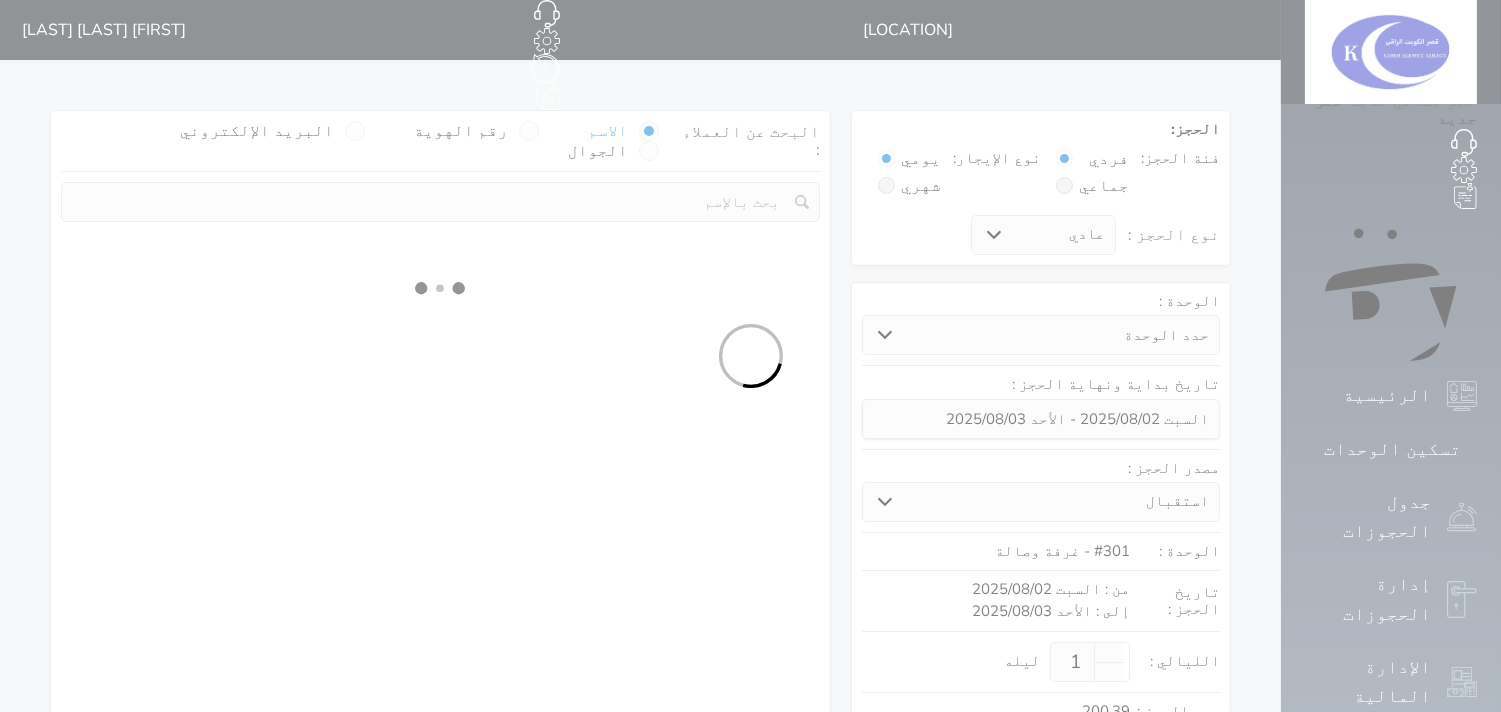 select on "1" 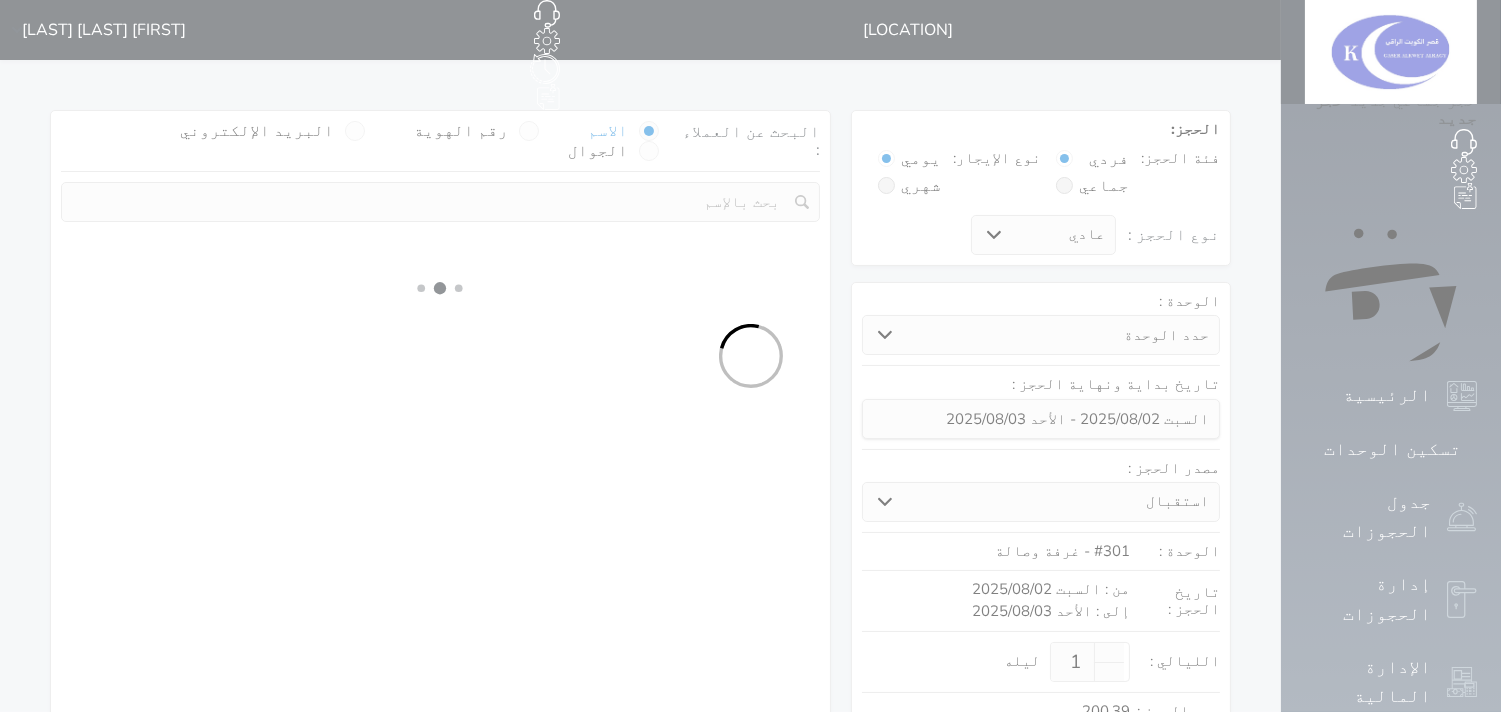 select 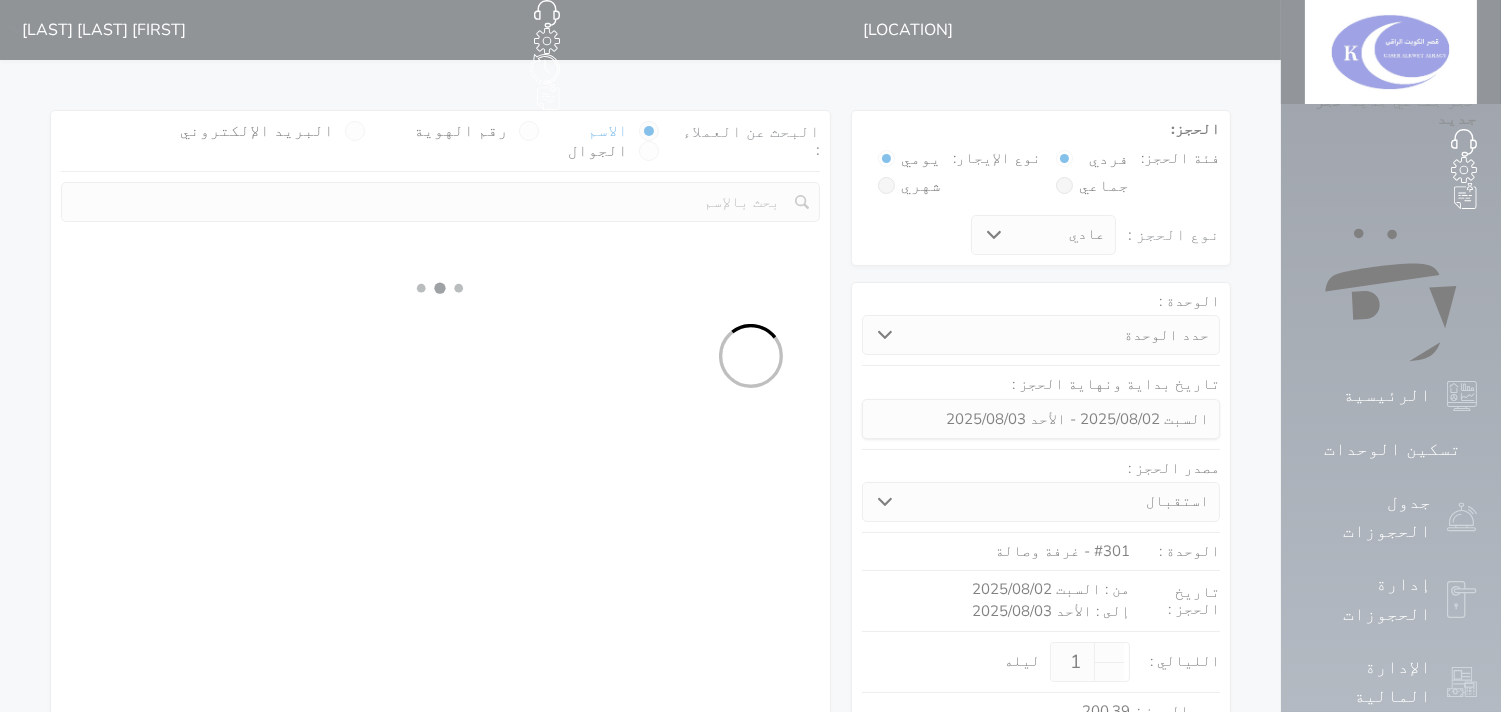 select on "7" 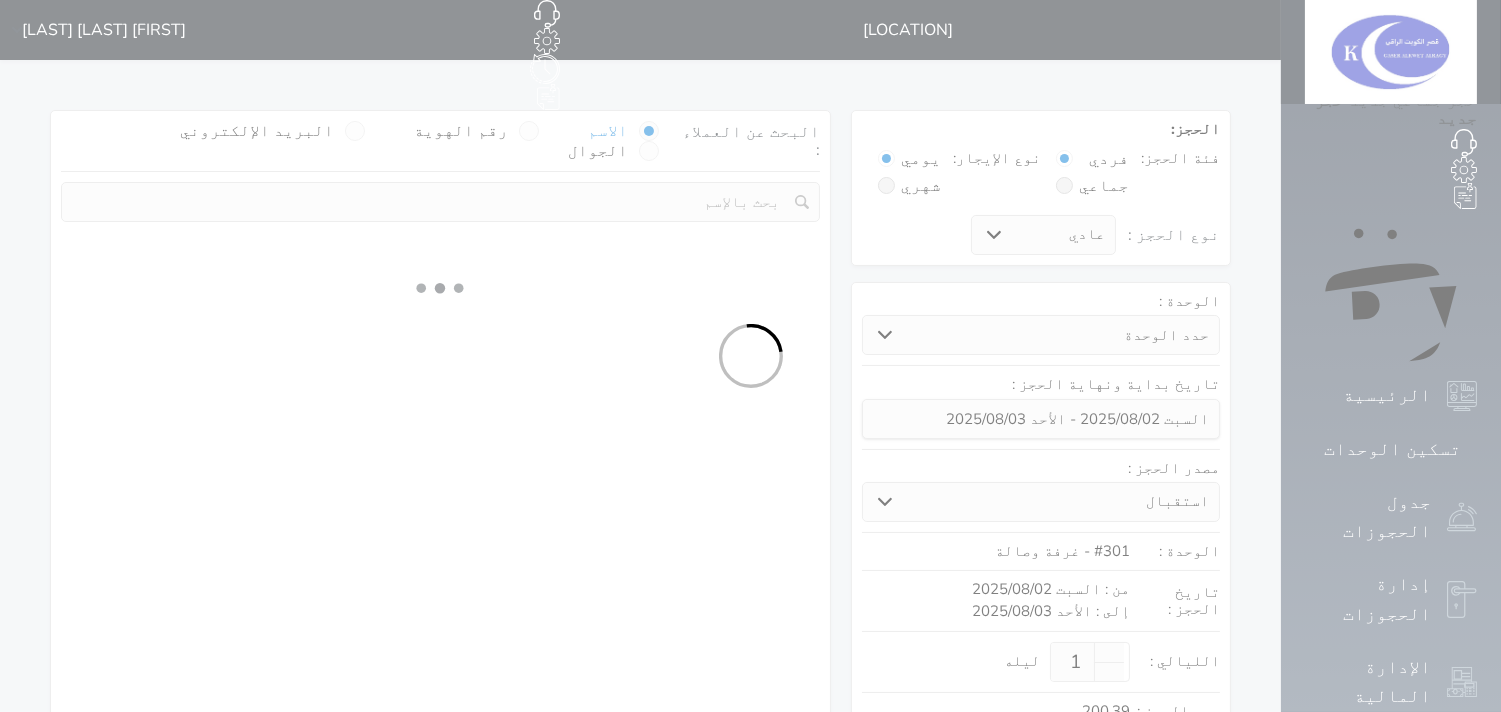 select 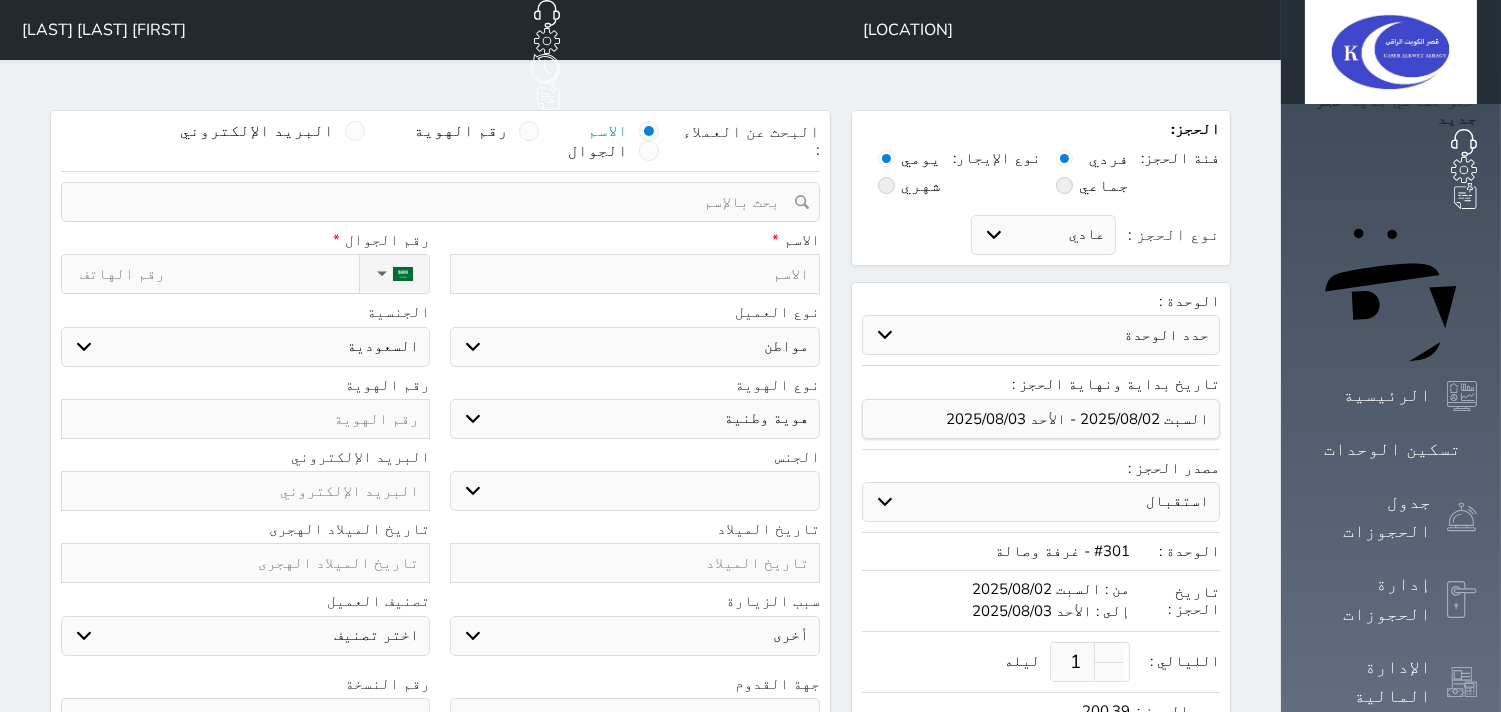 select 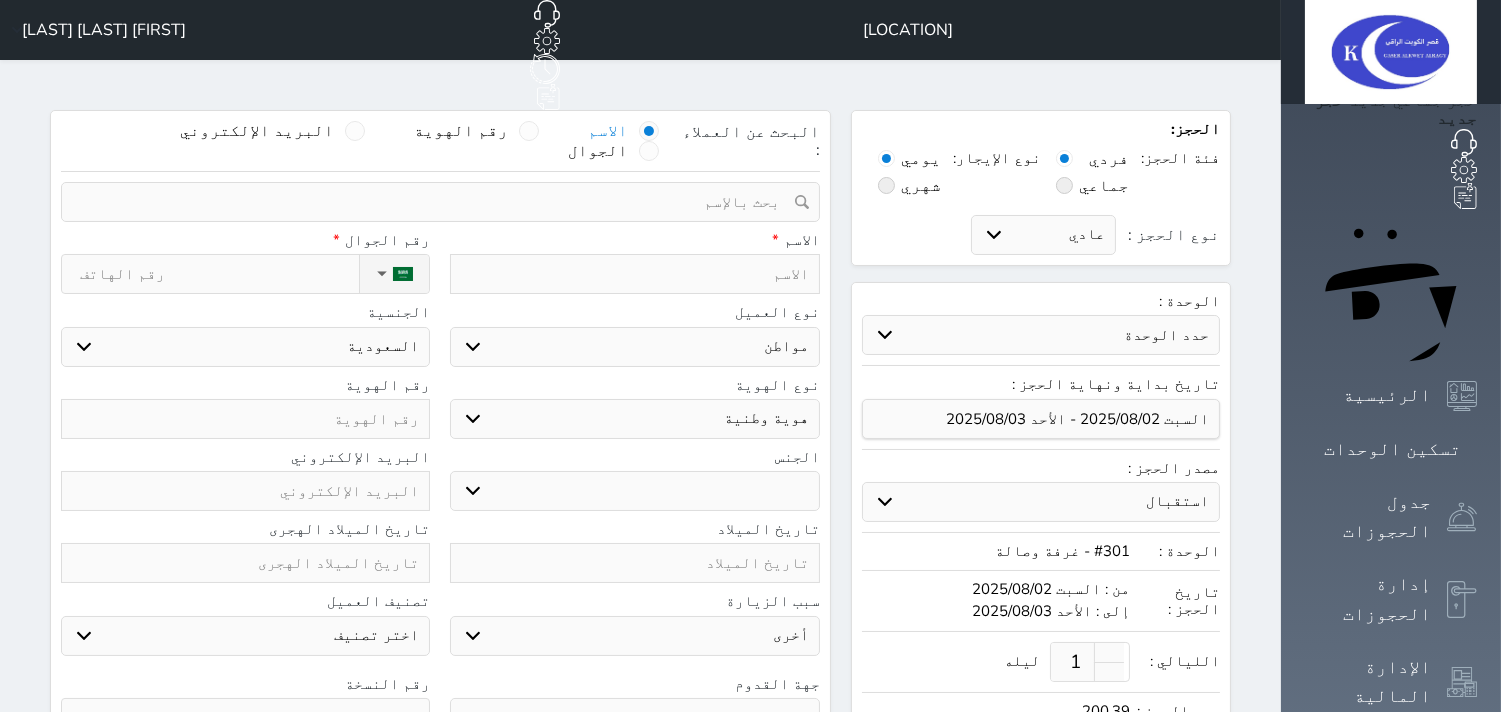 select 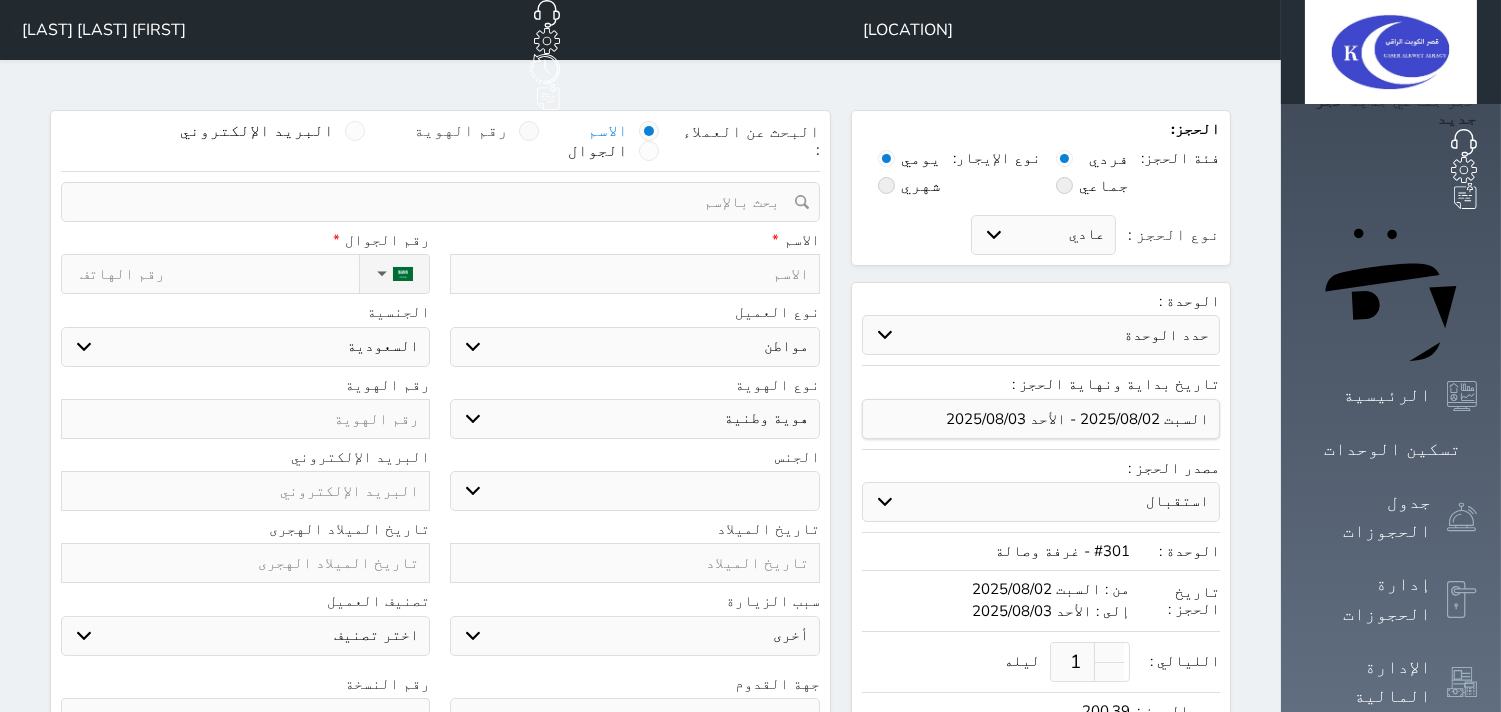 click on "رقم الهوية" at bounding box center (462, 131) 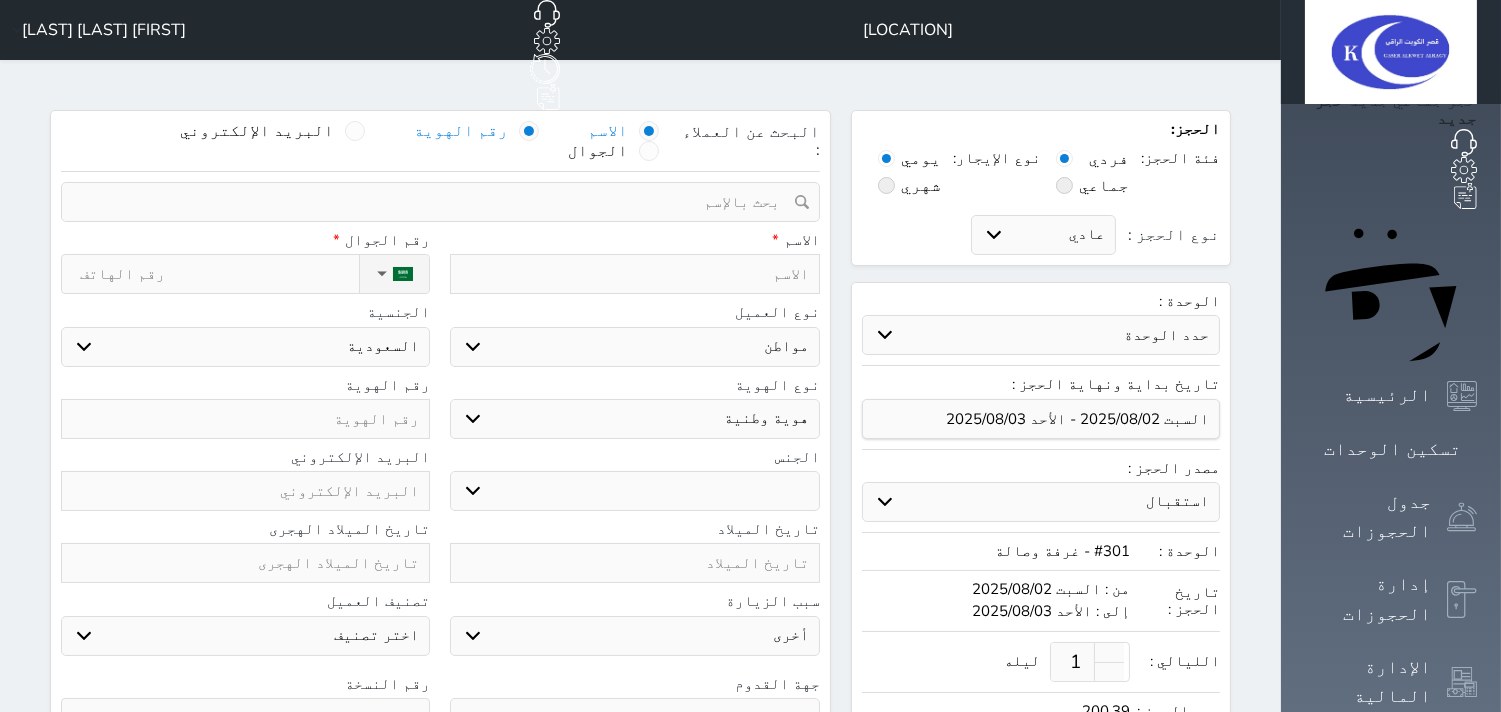 select 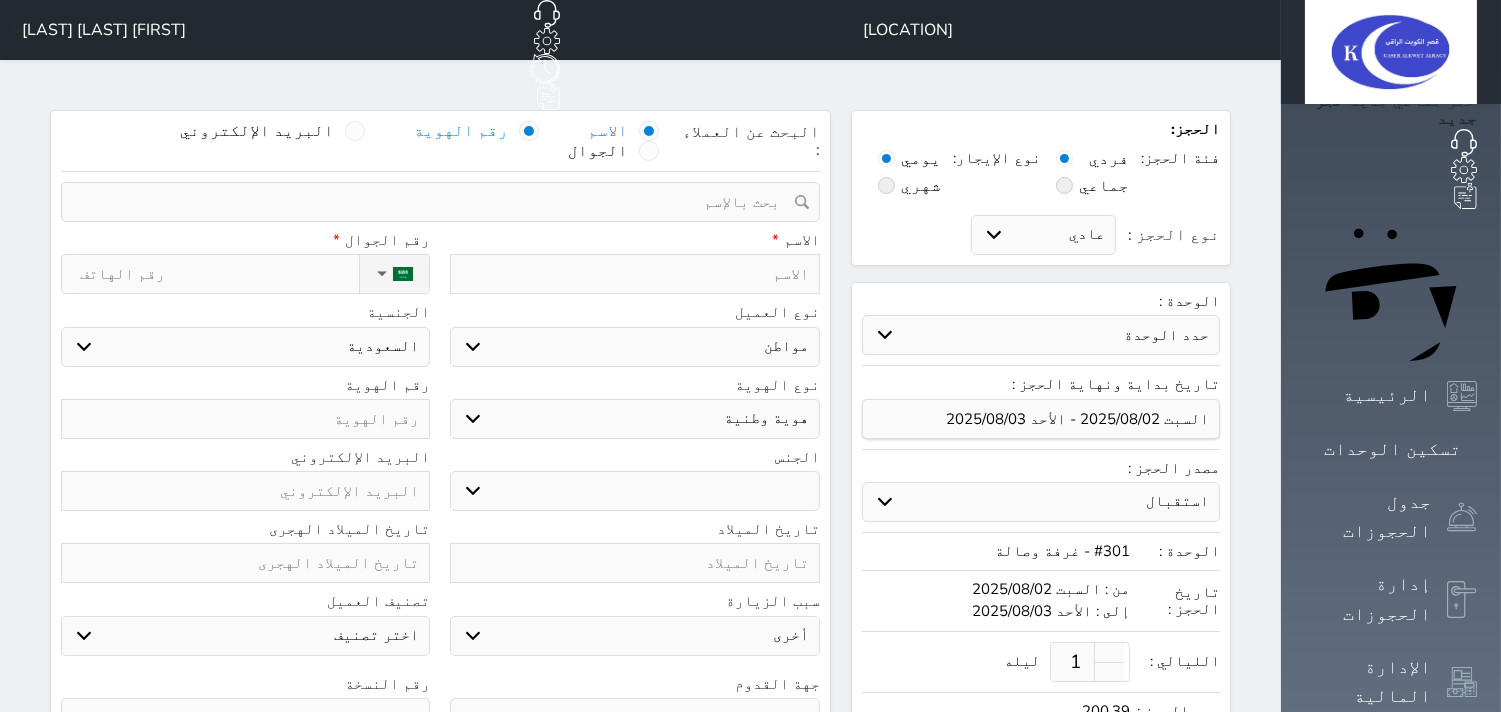 select 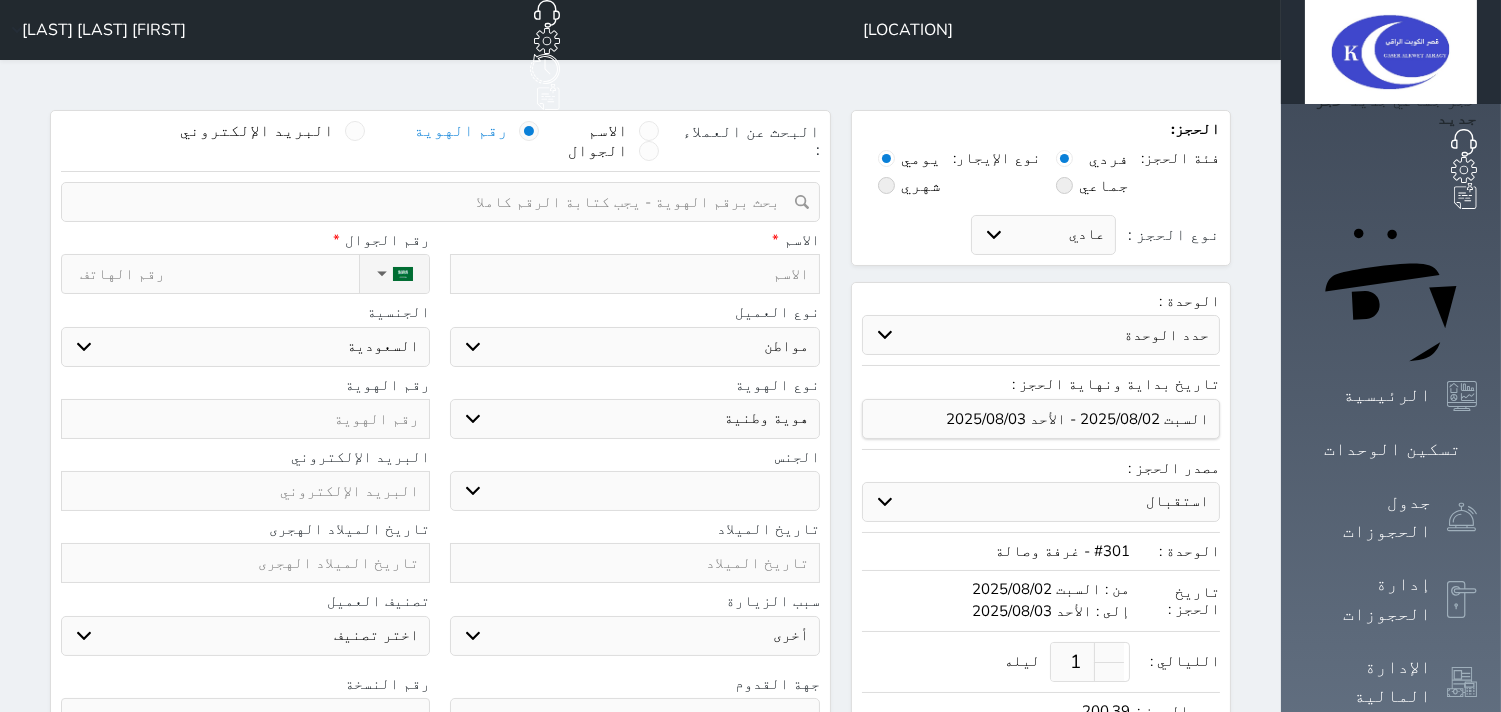click at bounding box center [433, 202] 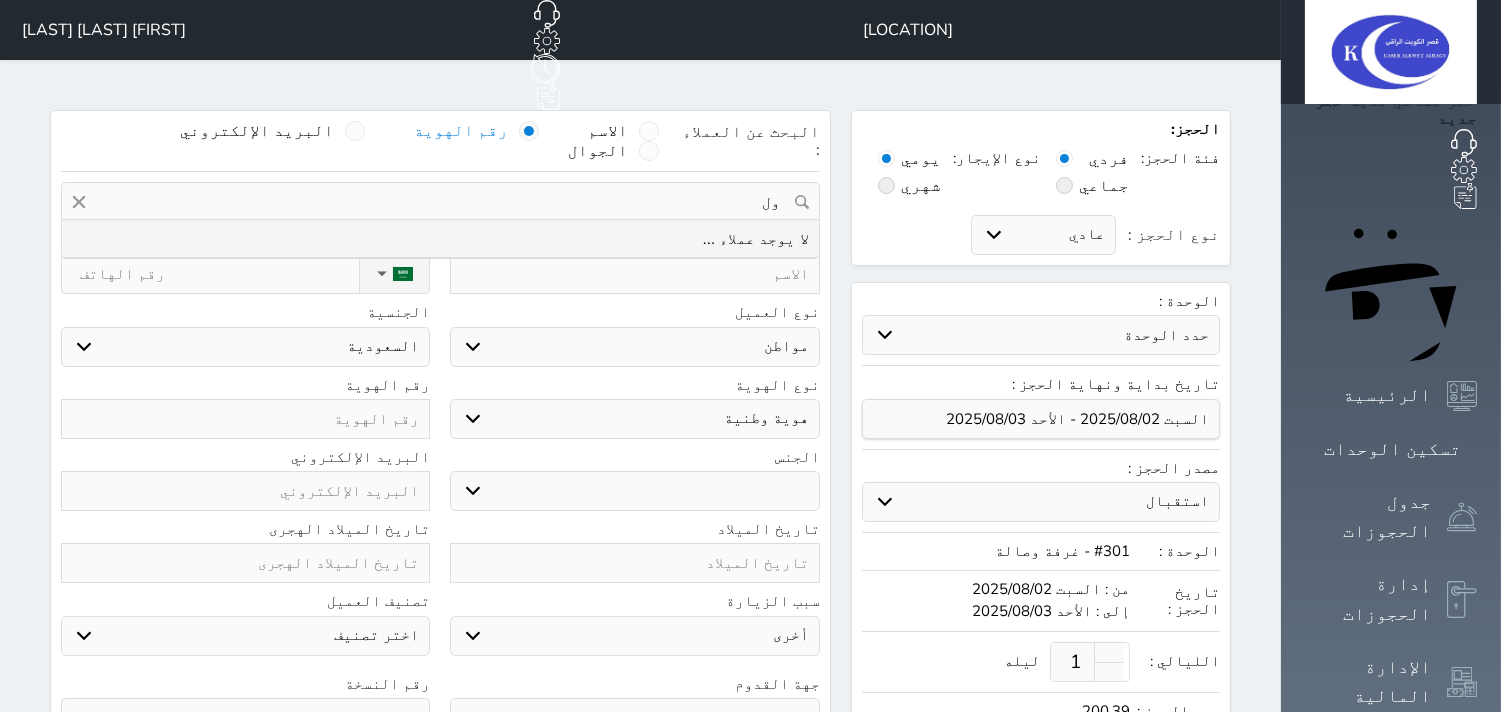 type on "و" 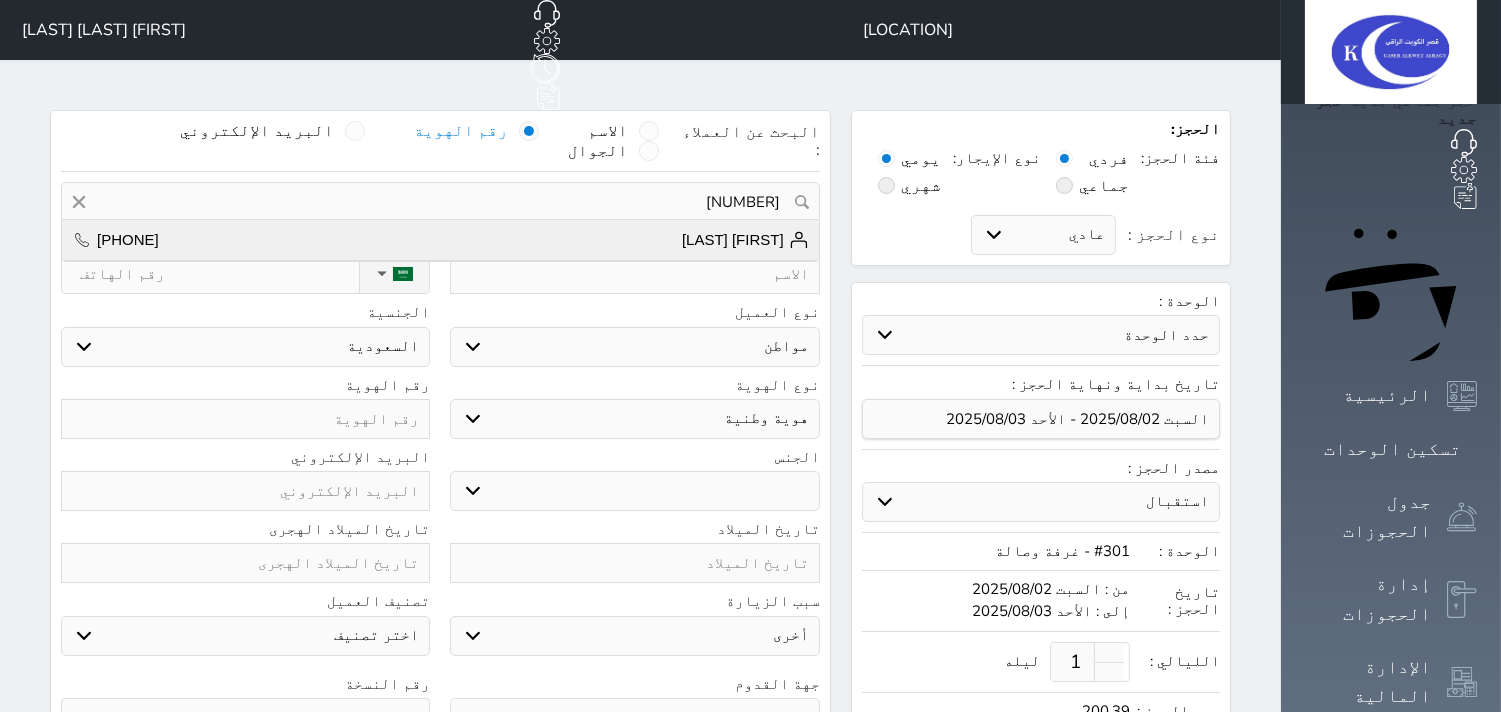 click on "[FIRST] [LAST]" at bounding box center [745, 240] 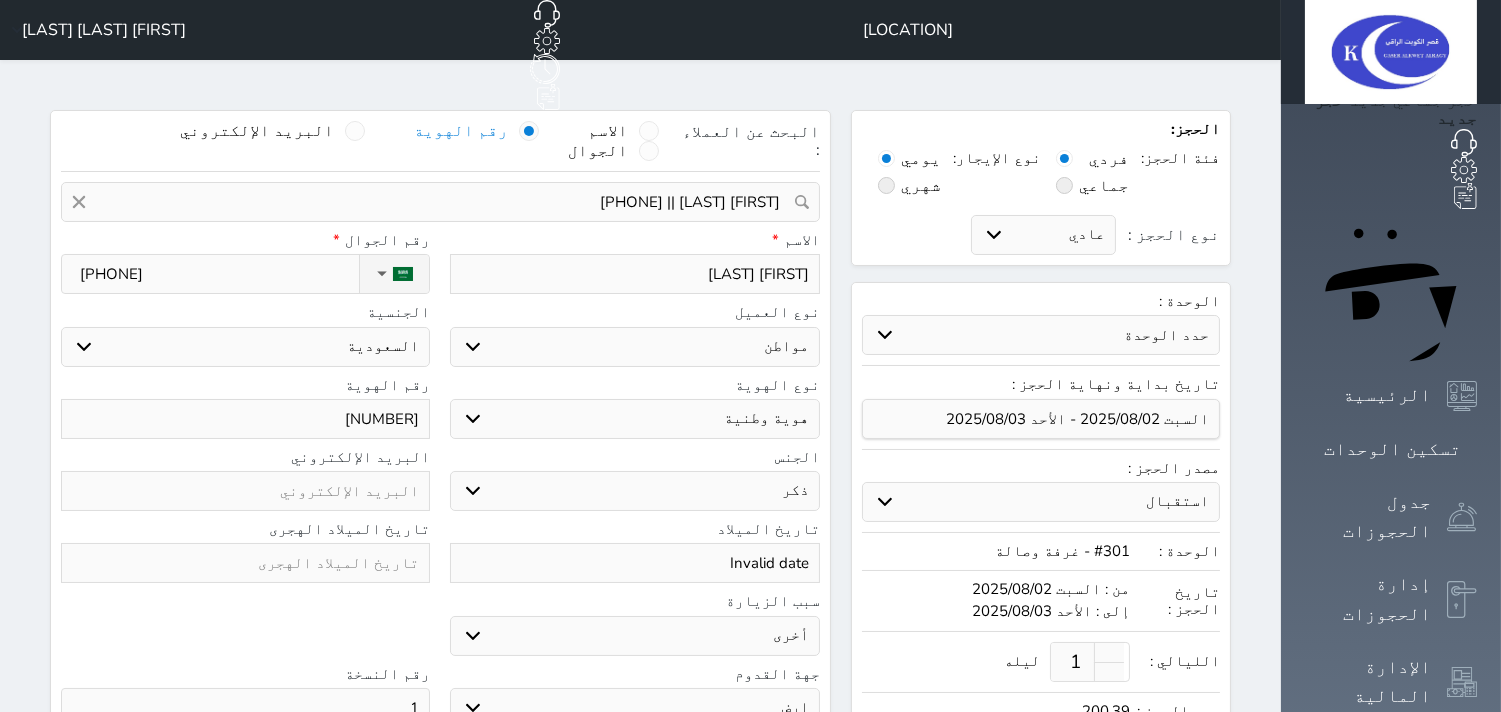 click at bounding box center (245, 563) 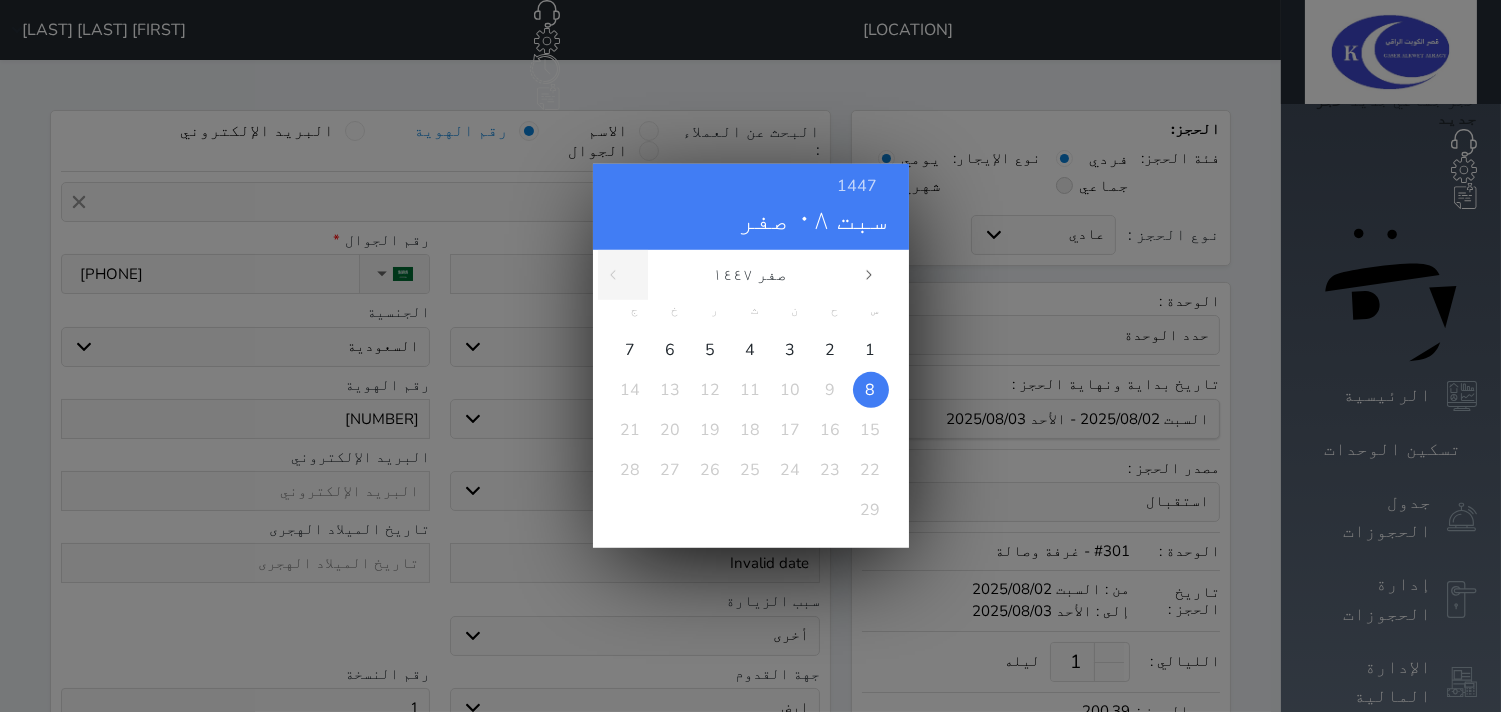 click on "[YEAR] Sat [DAY] [MONTH]" at bounding box center (751, 207) 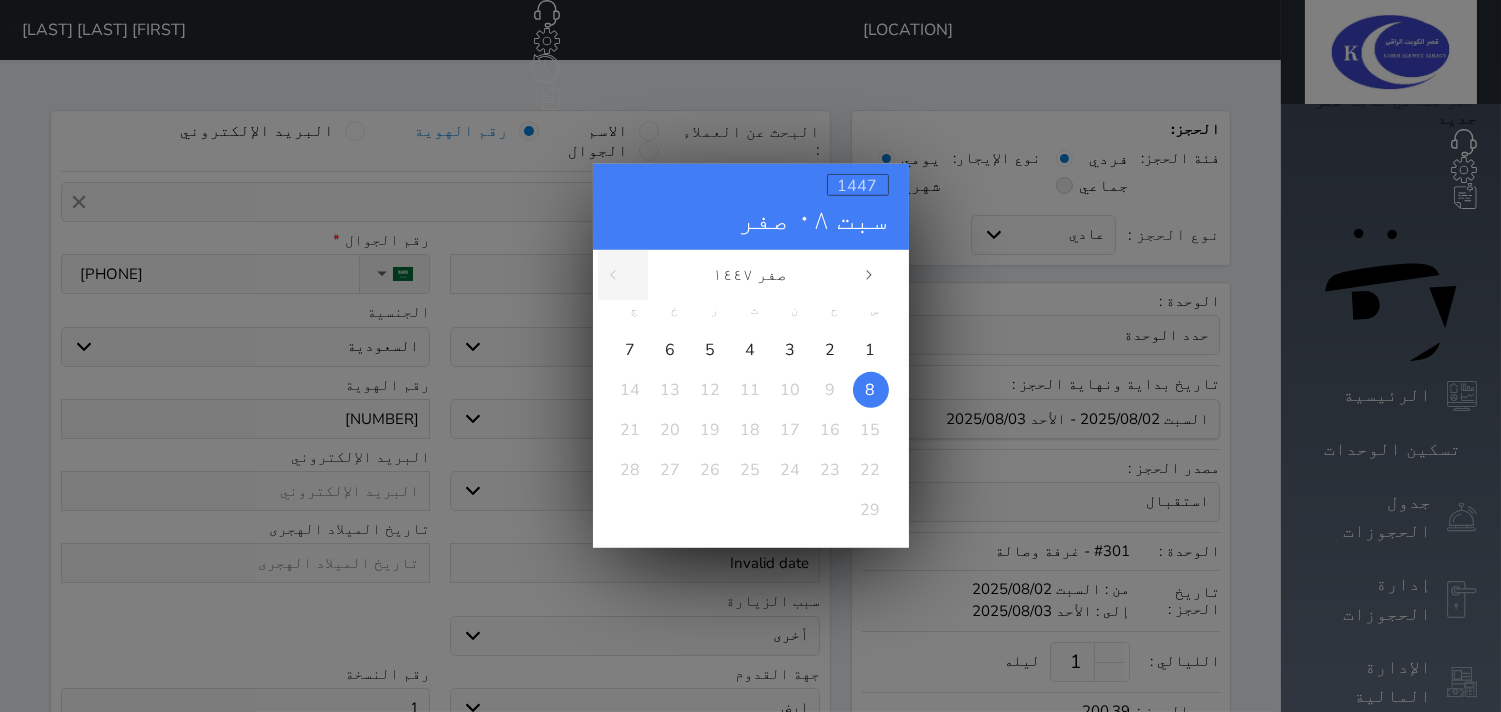 click on "1447" at bounding box center [858, 186] 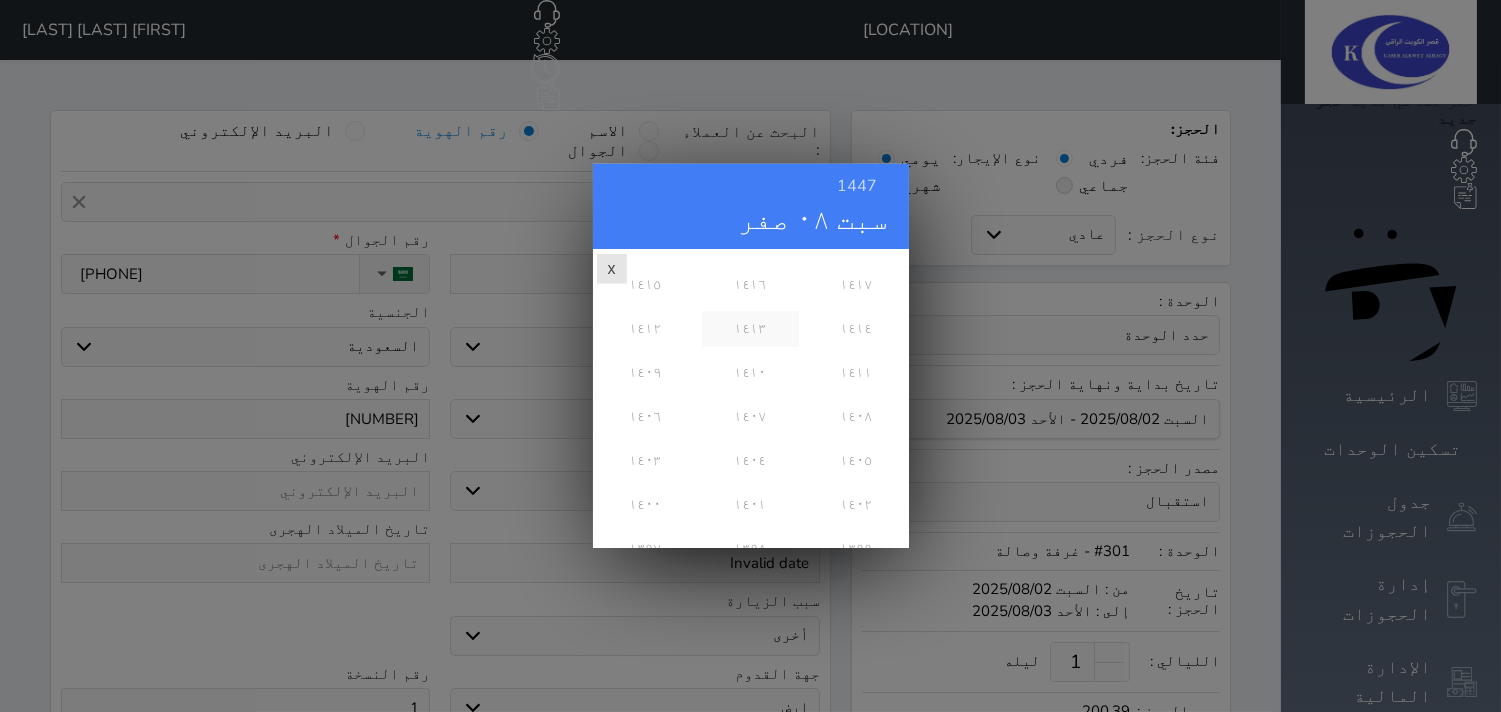 scroll, scrollTop: 555, scrollLeft: 0, axis: vertical 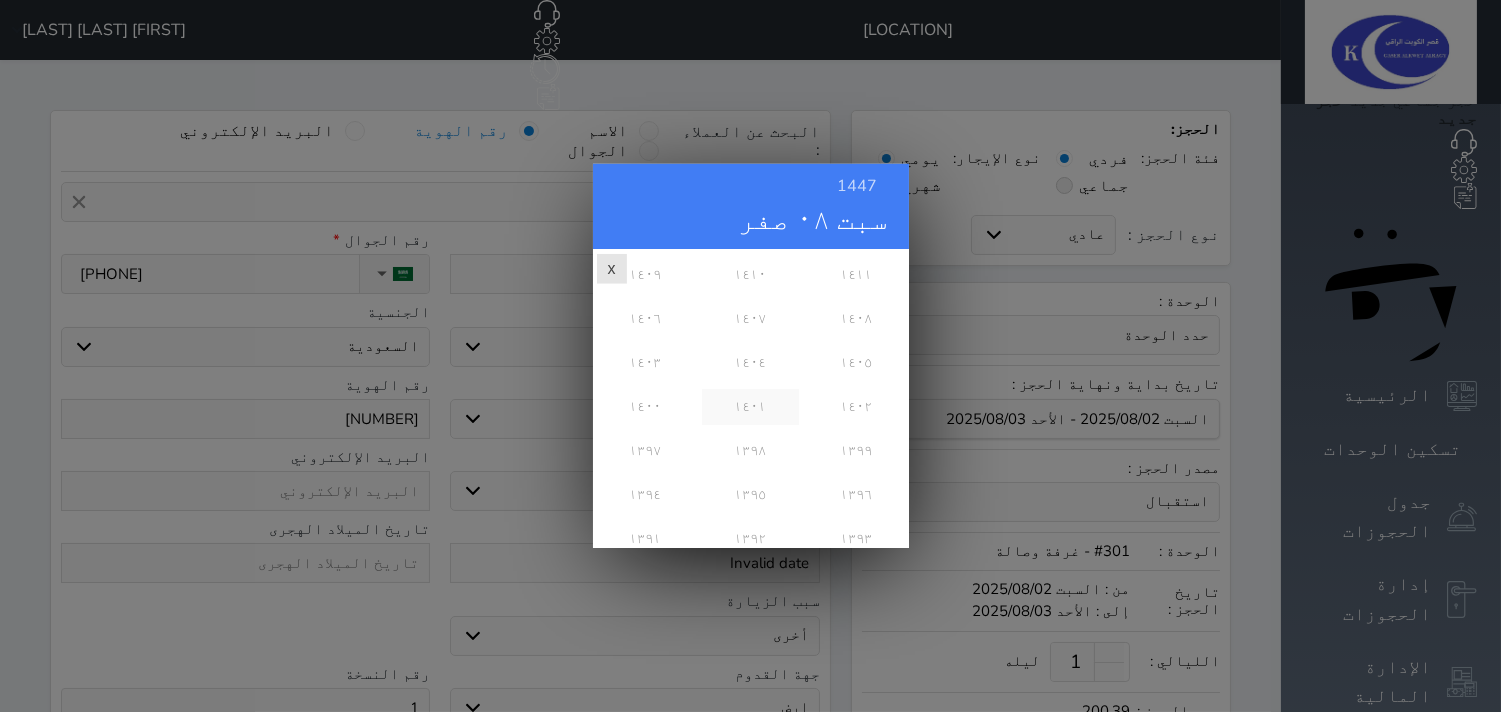 click on "١٤٠١" at bounding box center [750, 407] 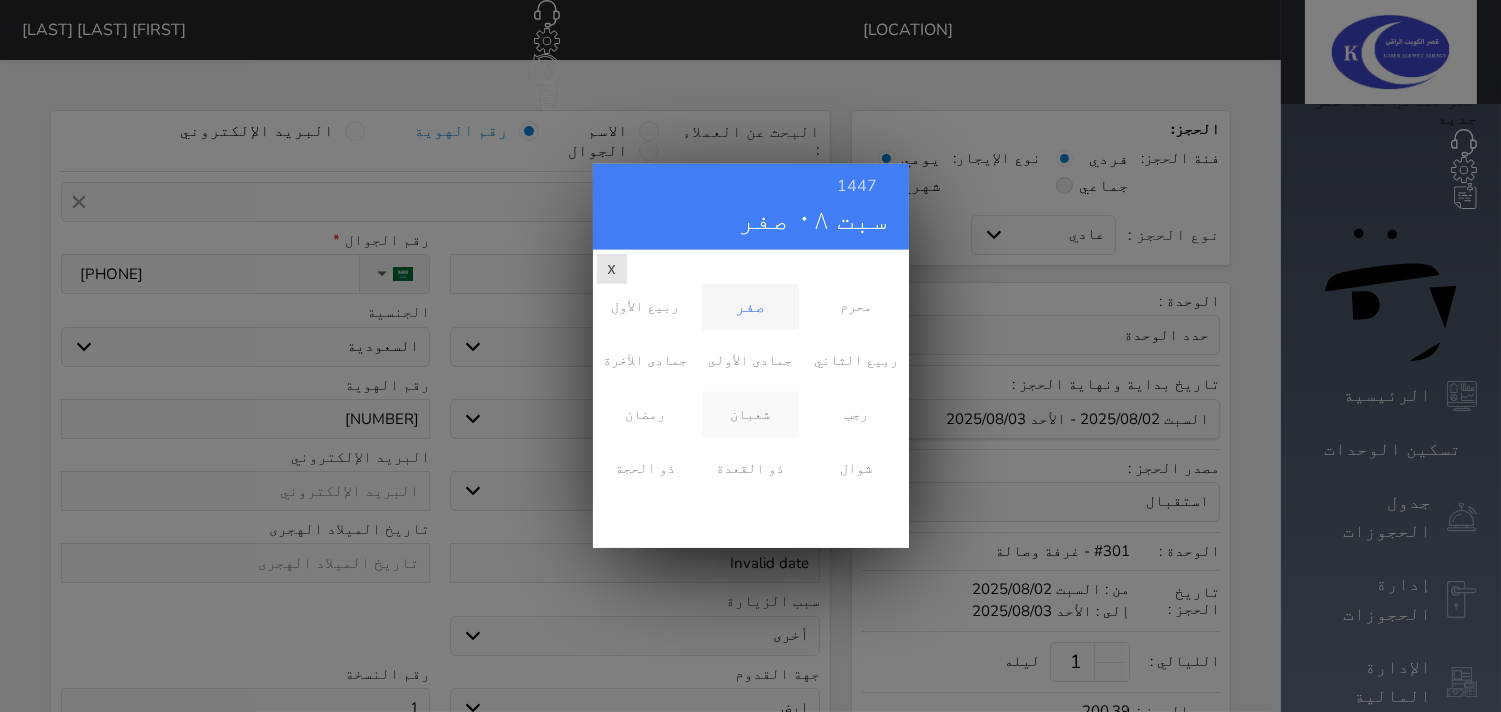 scroll, scrollTop: 0, scrollLeft: 0, axis: both 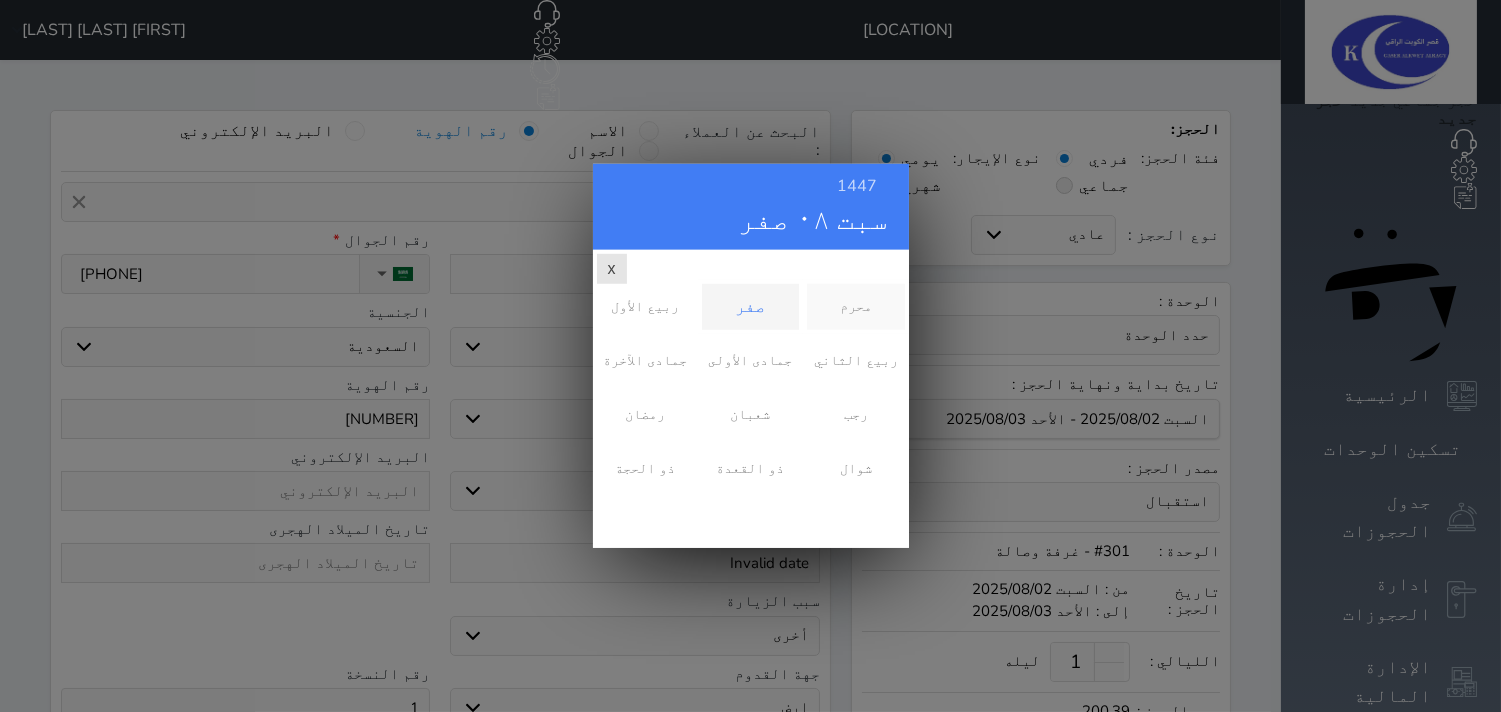 click on "محرم" at bounding box center [855, 307] 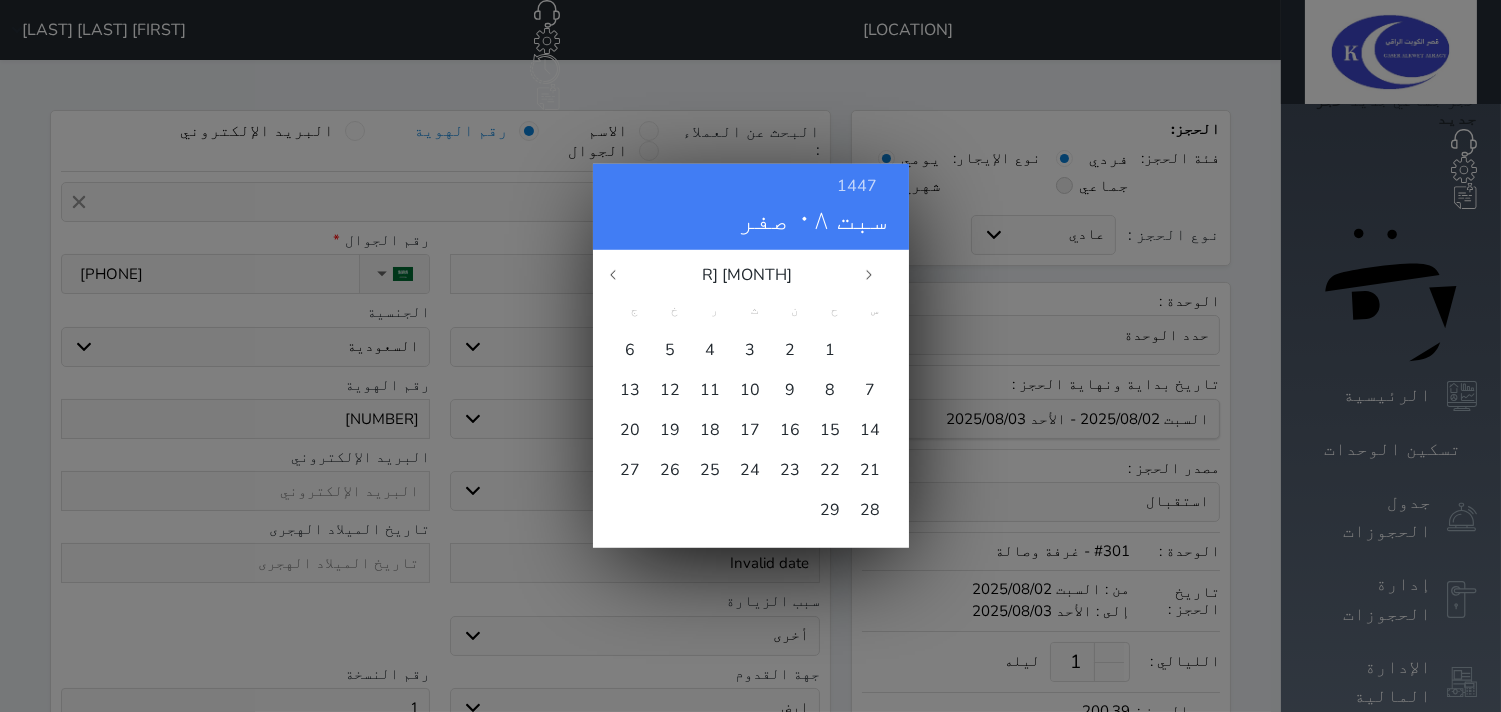 click at bounding box center [879, 275] 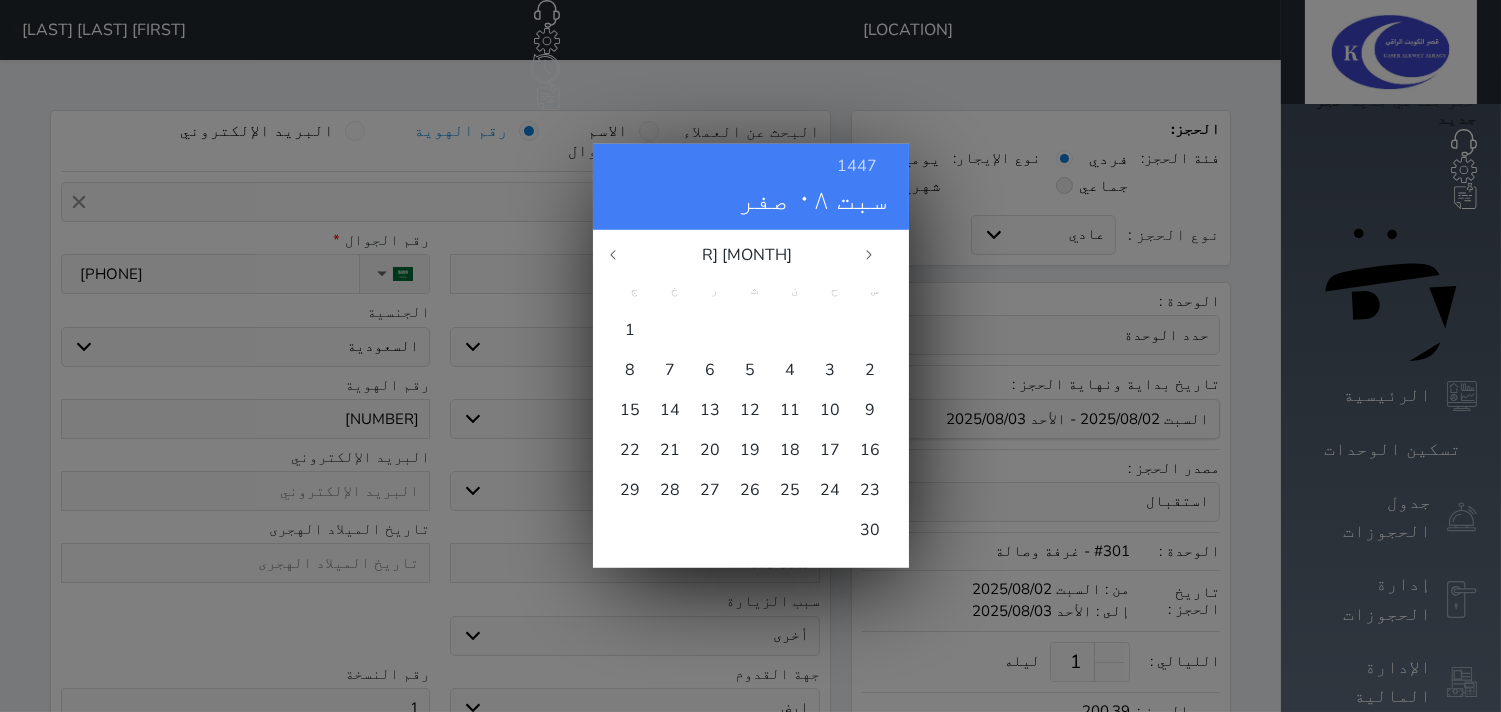 click 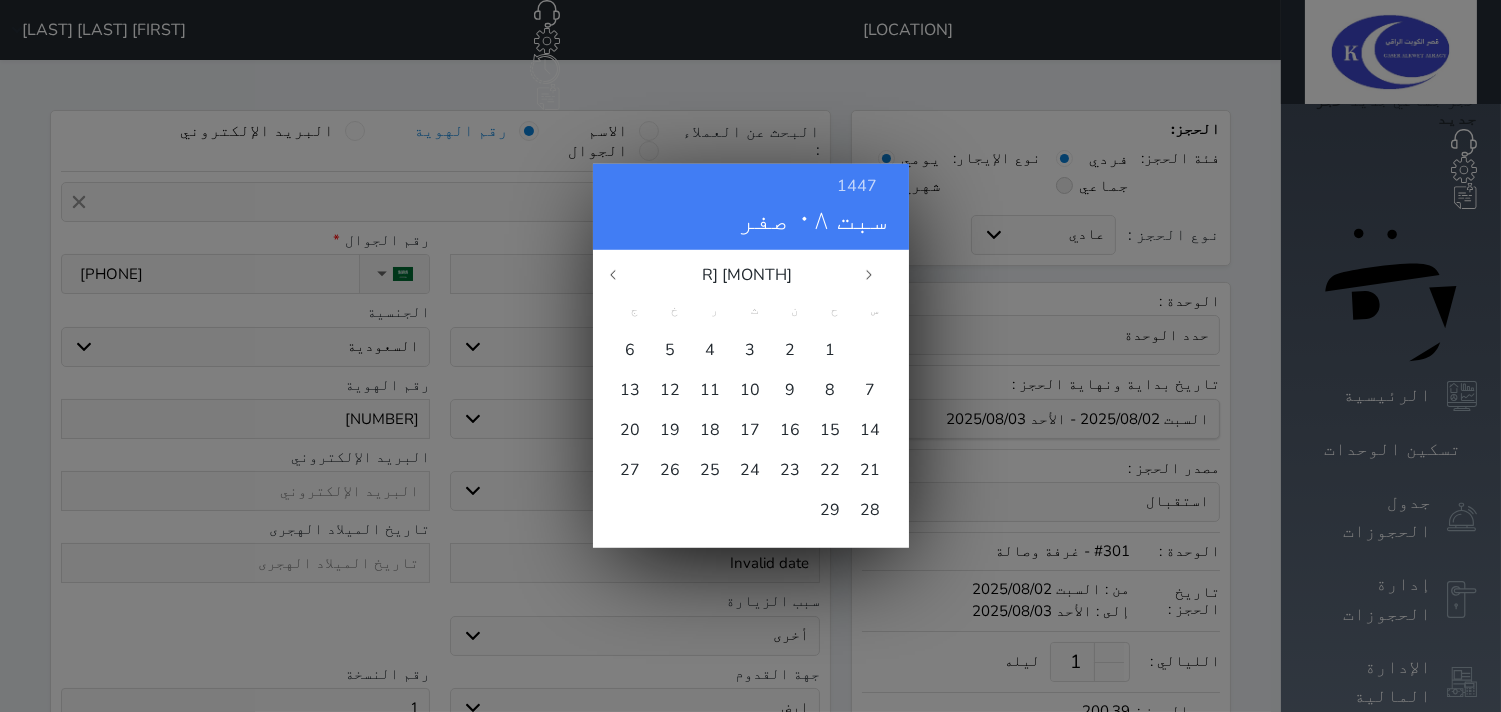 click at bounding box center (623, 275) 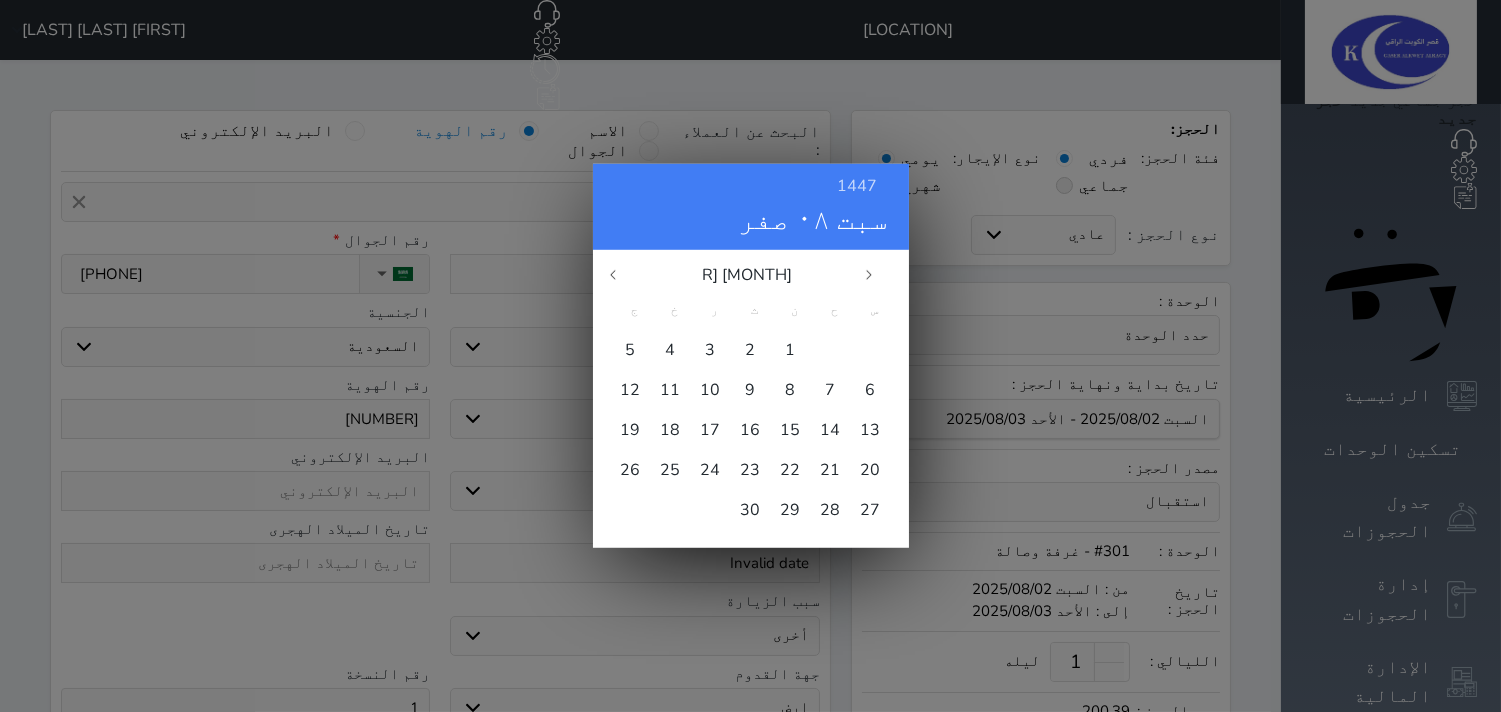 click at bounding box center [623, 275] 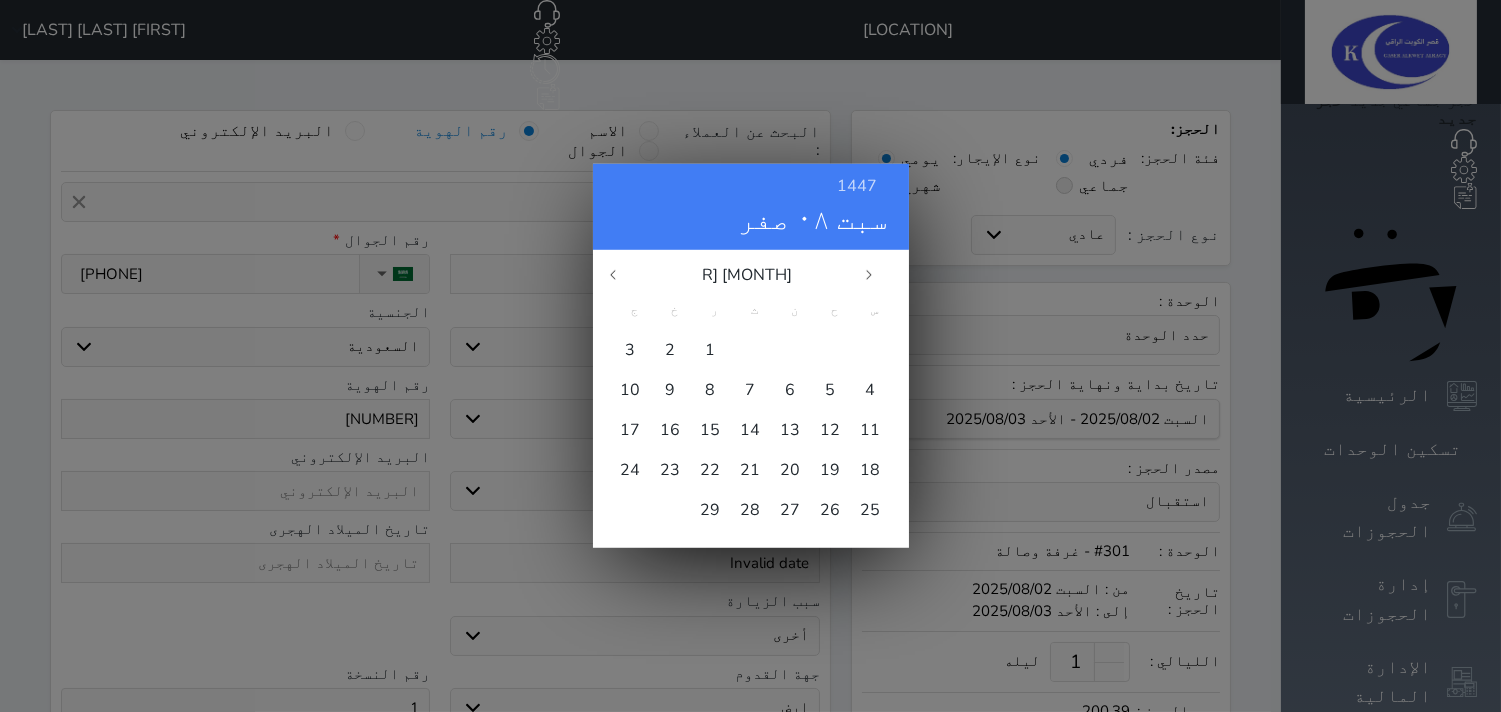 click at bounding box center [623, 275] 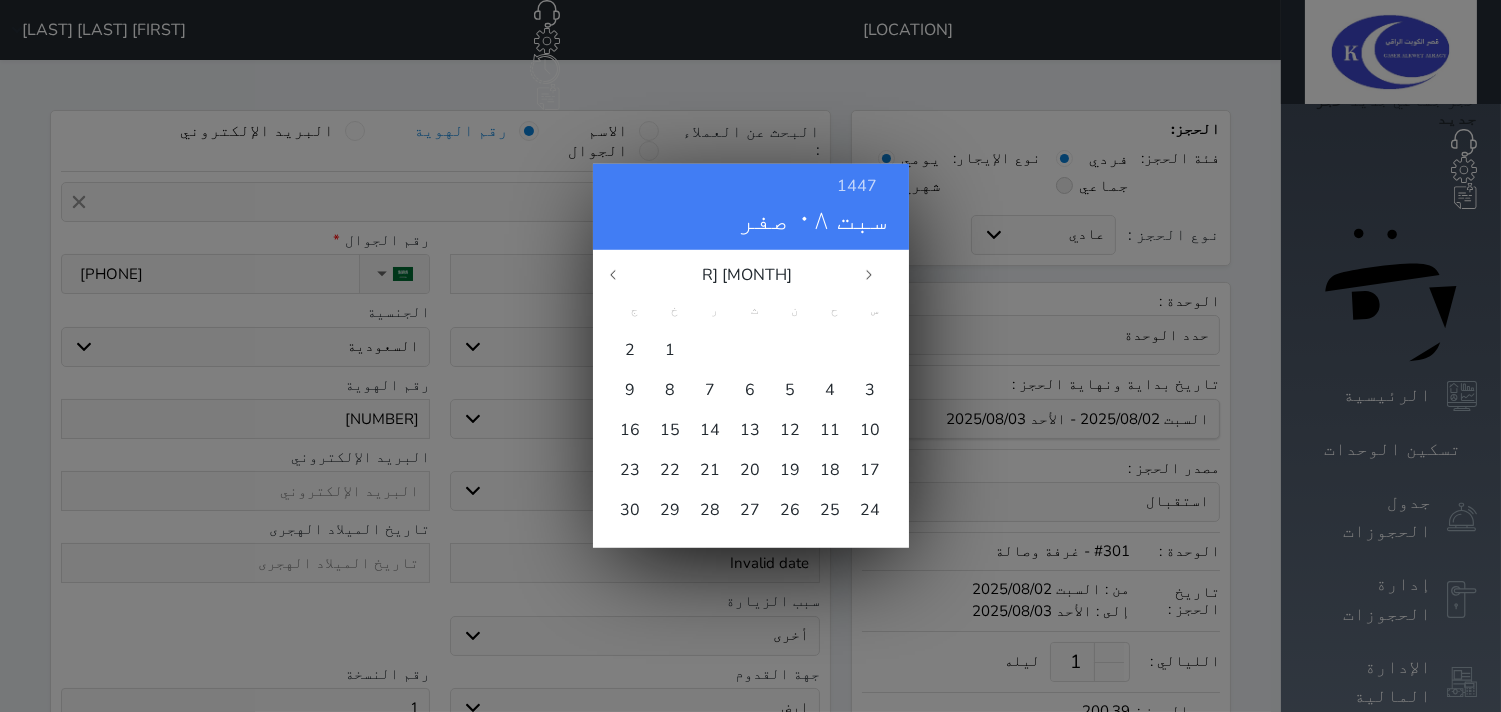 click at bounding box center [623, 275] 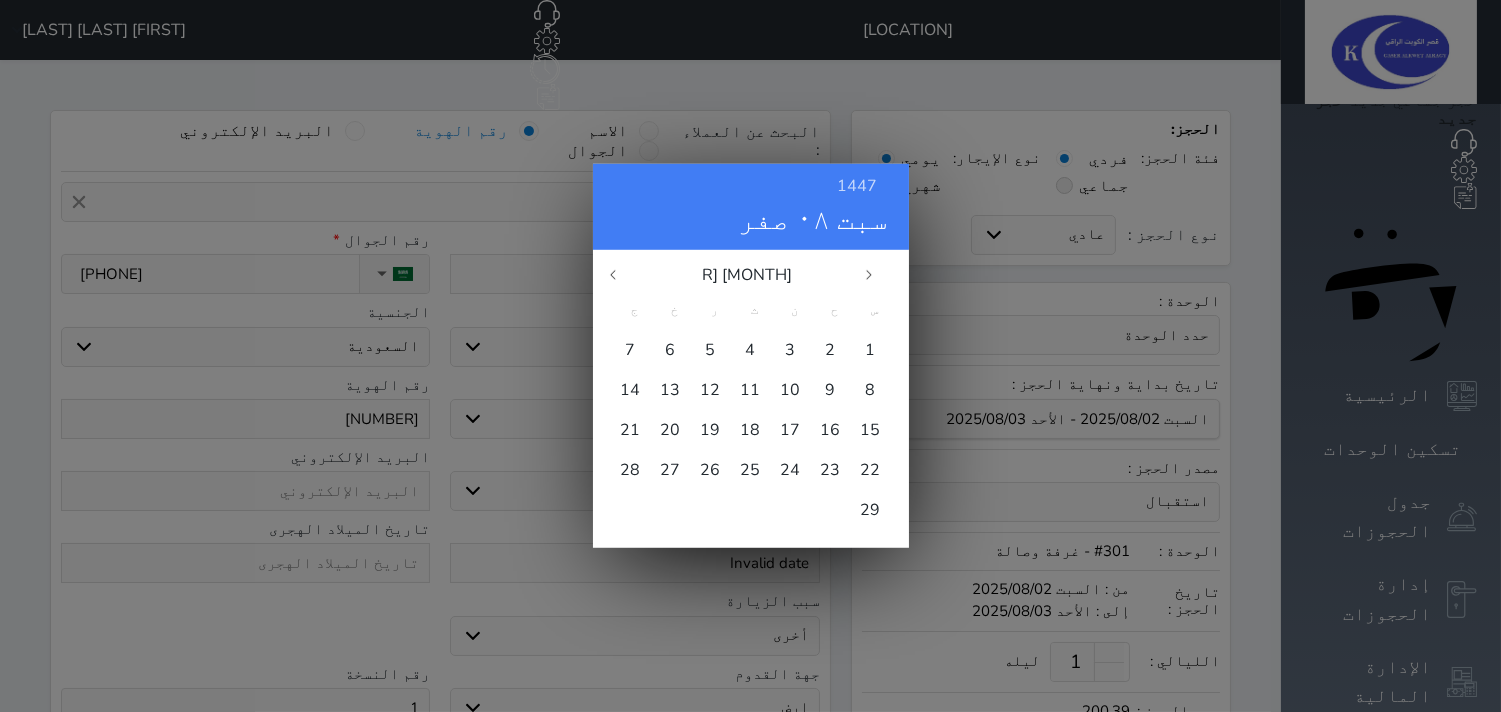 click at bounding box center [623, 275] 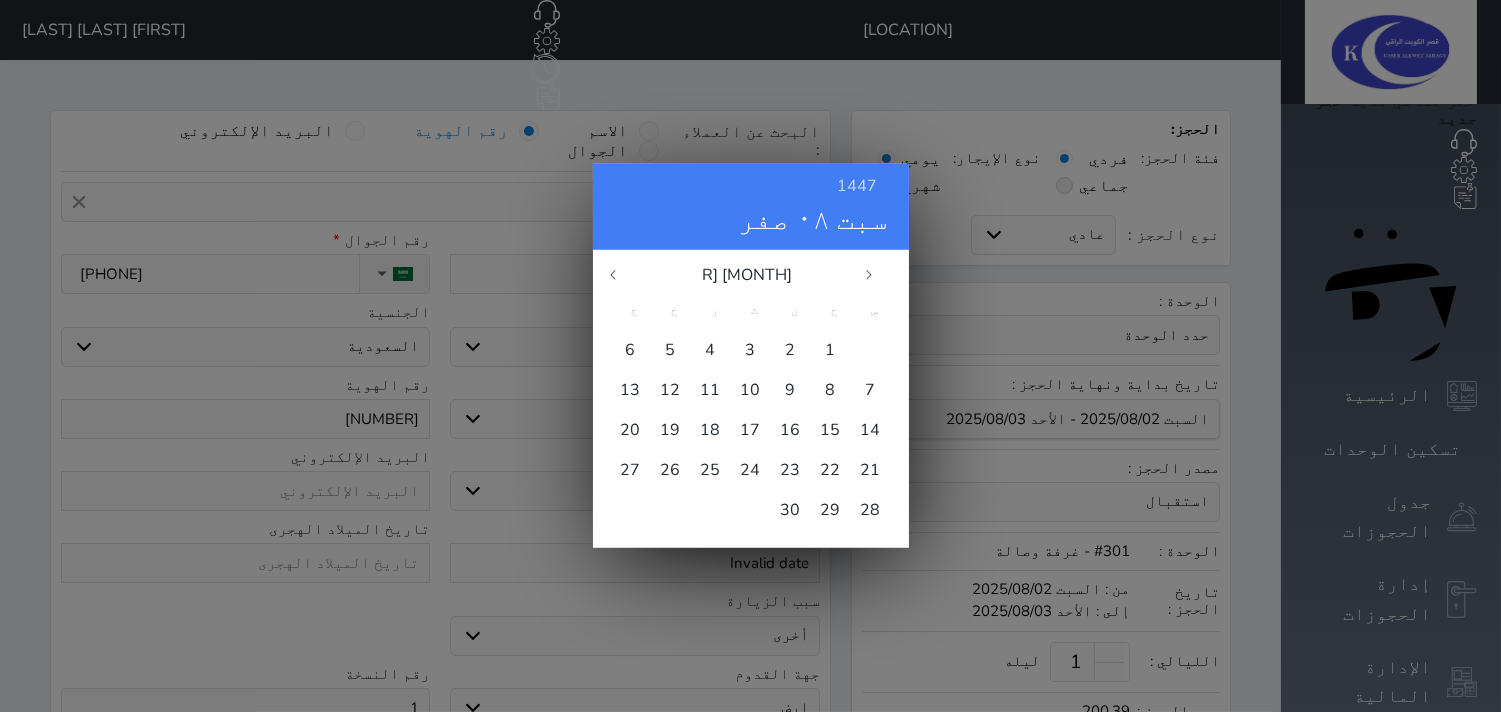 click at bounding box center [623, 275] 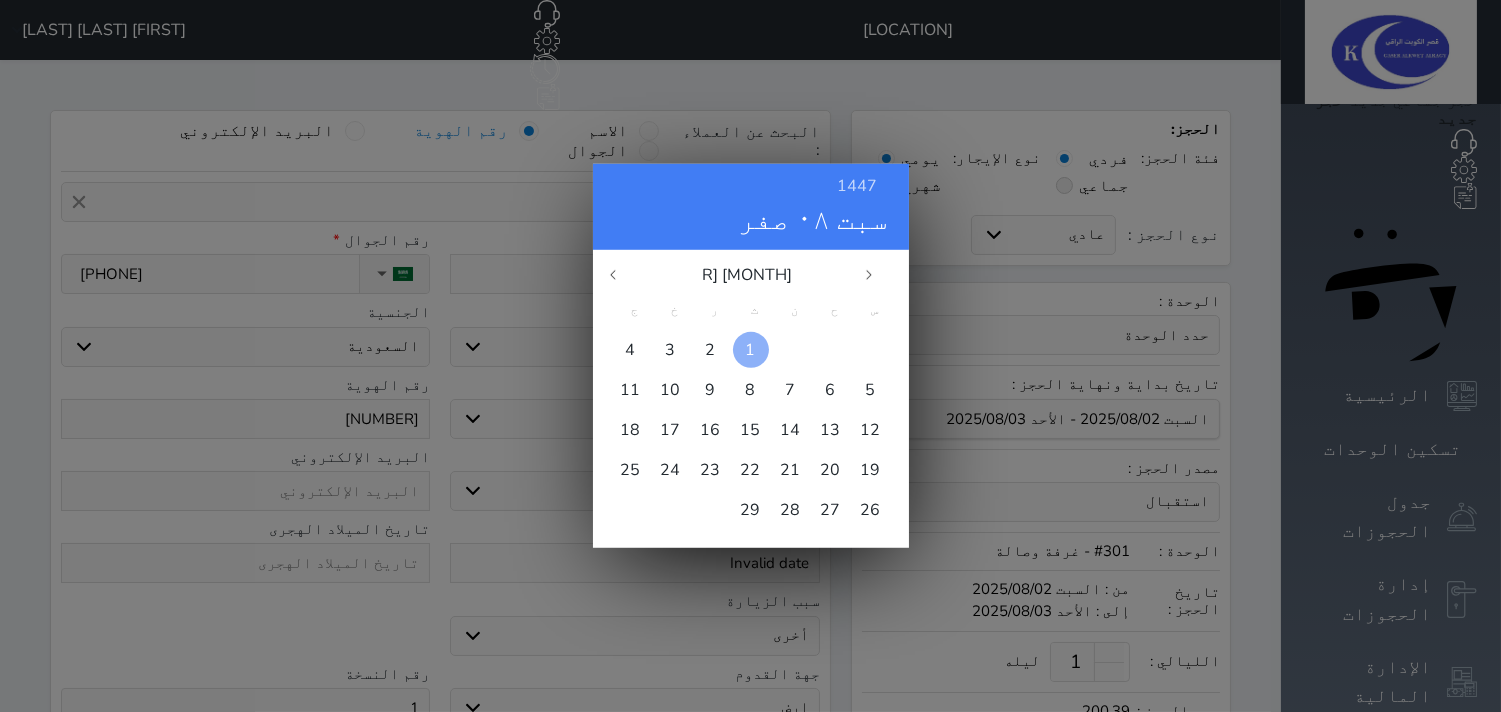 click on "1" at bounding box center [751, 350] 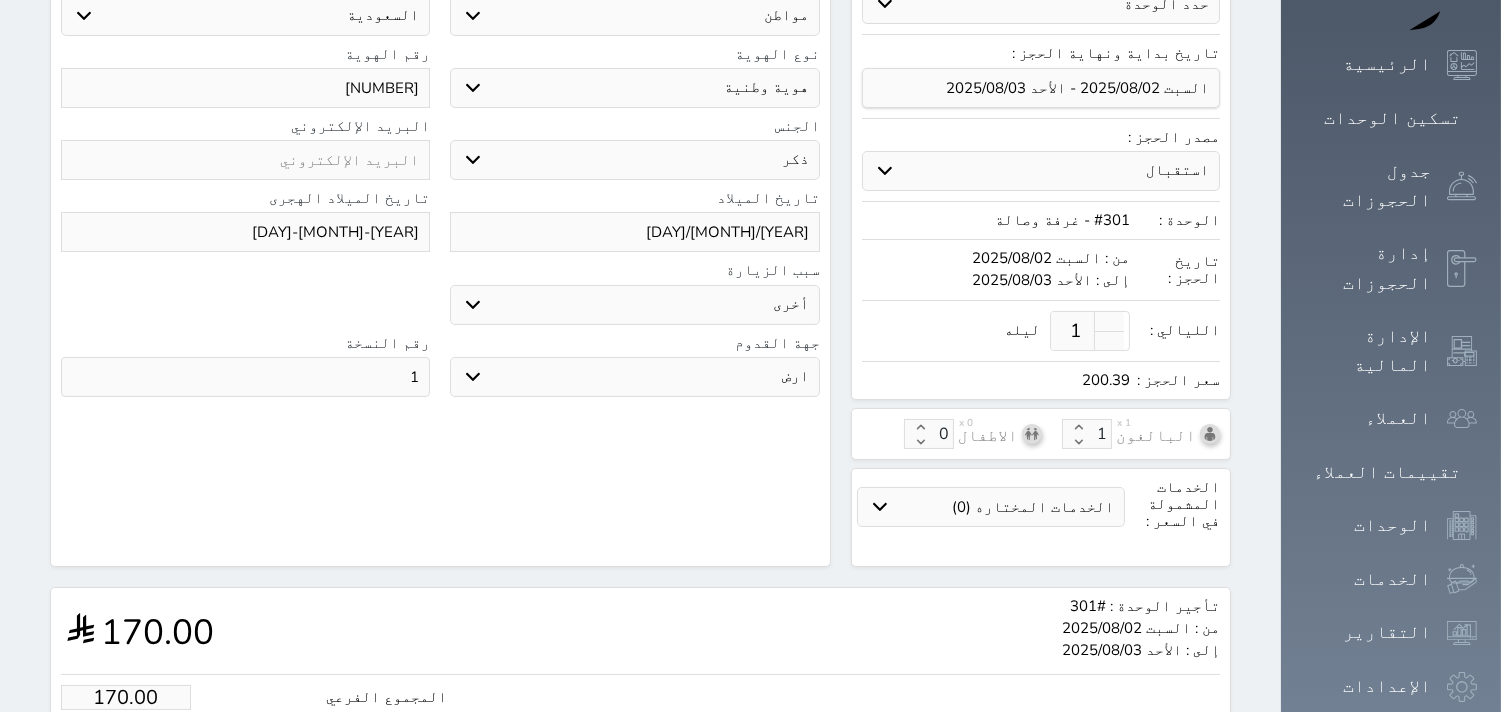 scroll, scrollTop: 333, scrollLeft: 0, axis: vertical 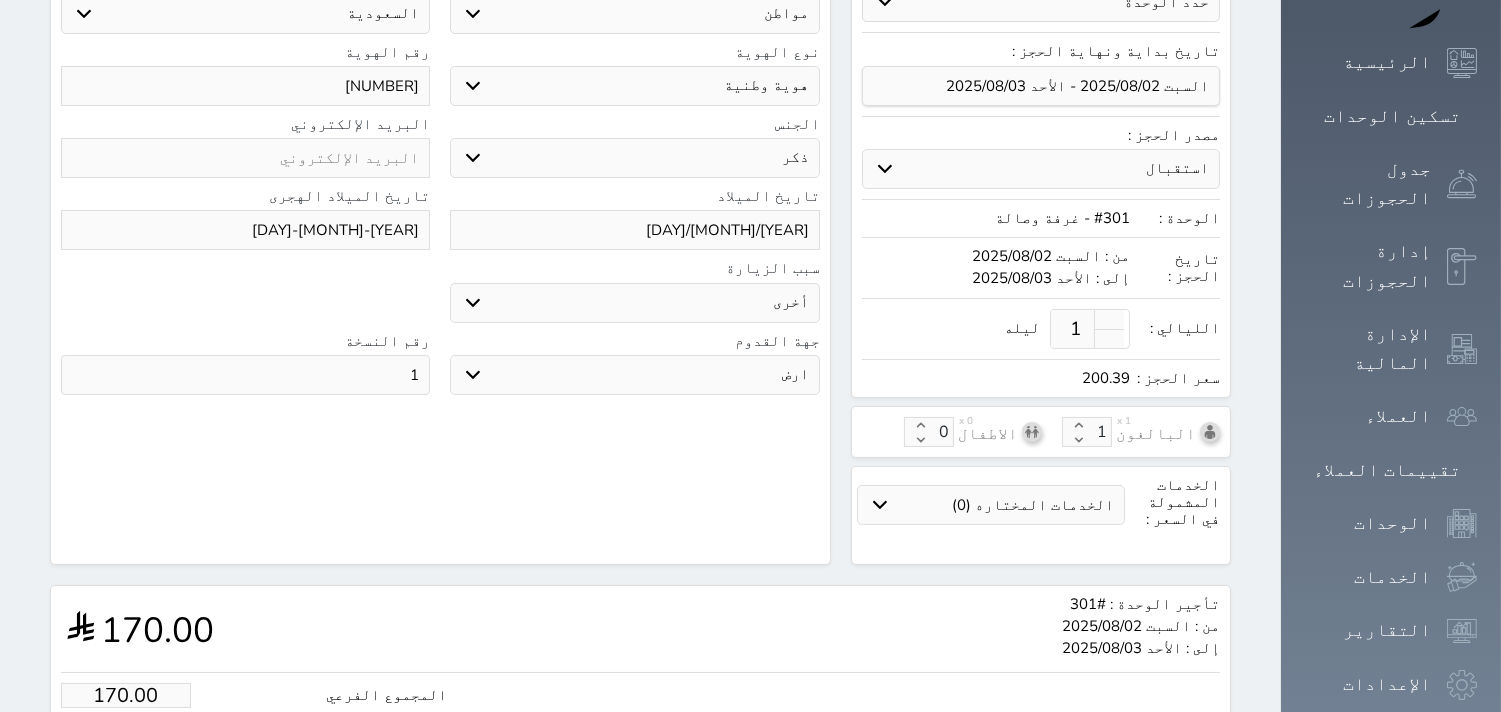 click on "1" at bounding box center [245, 375] 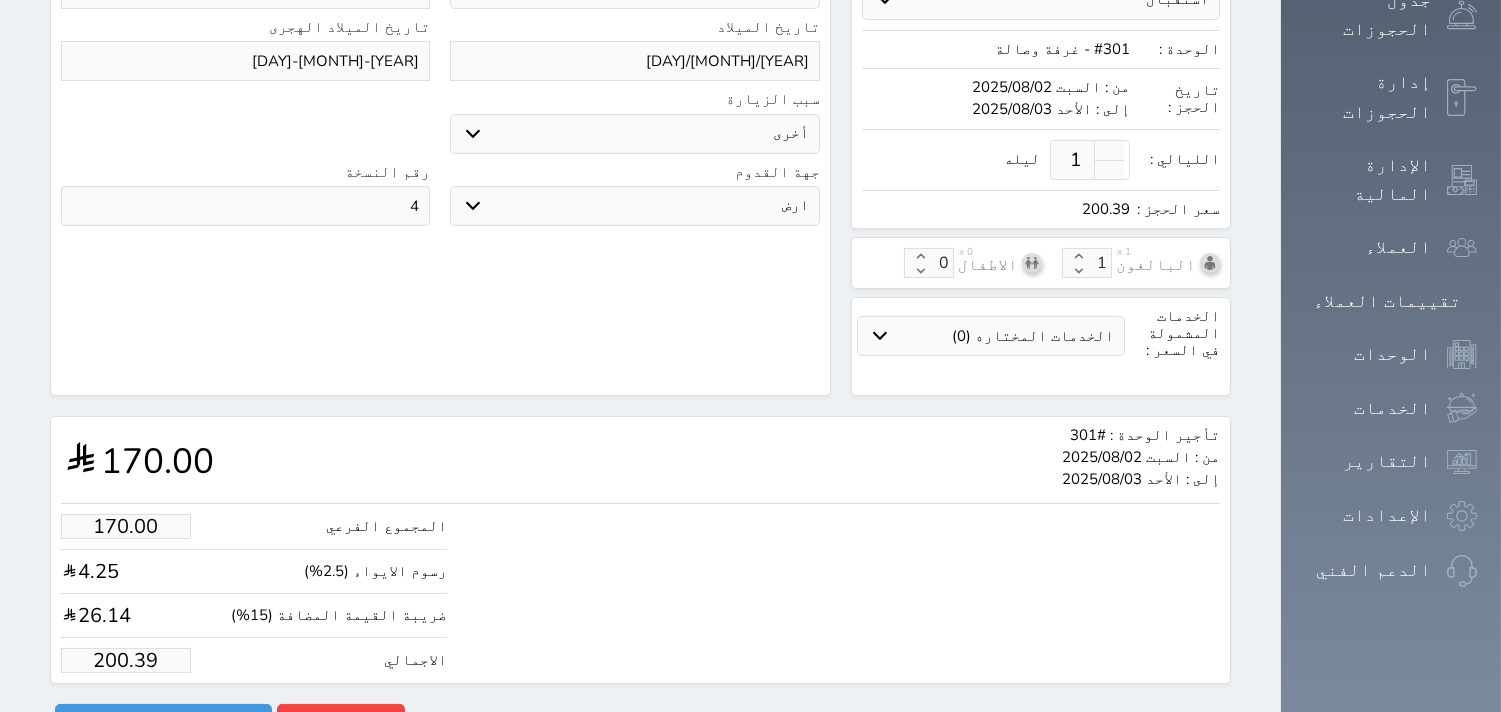 scroll, scrollTop: 517, scrollLeft: 0, axis: vertical 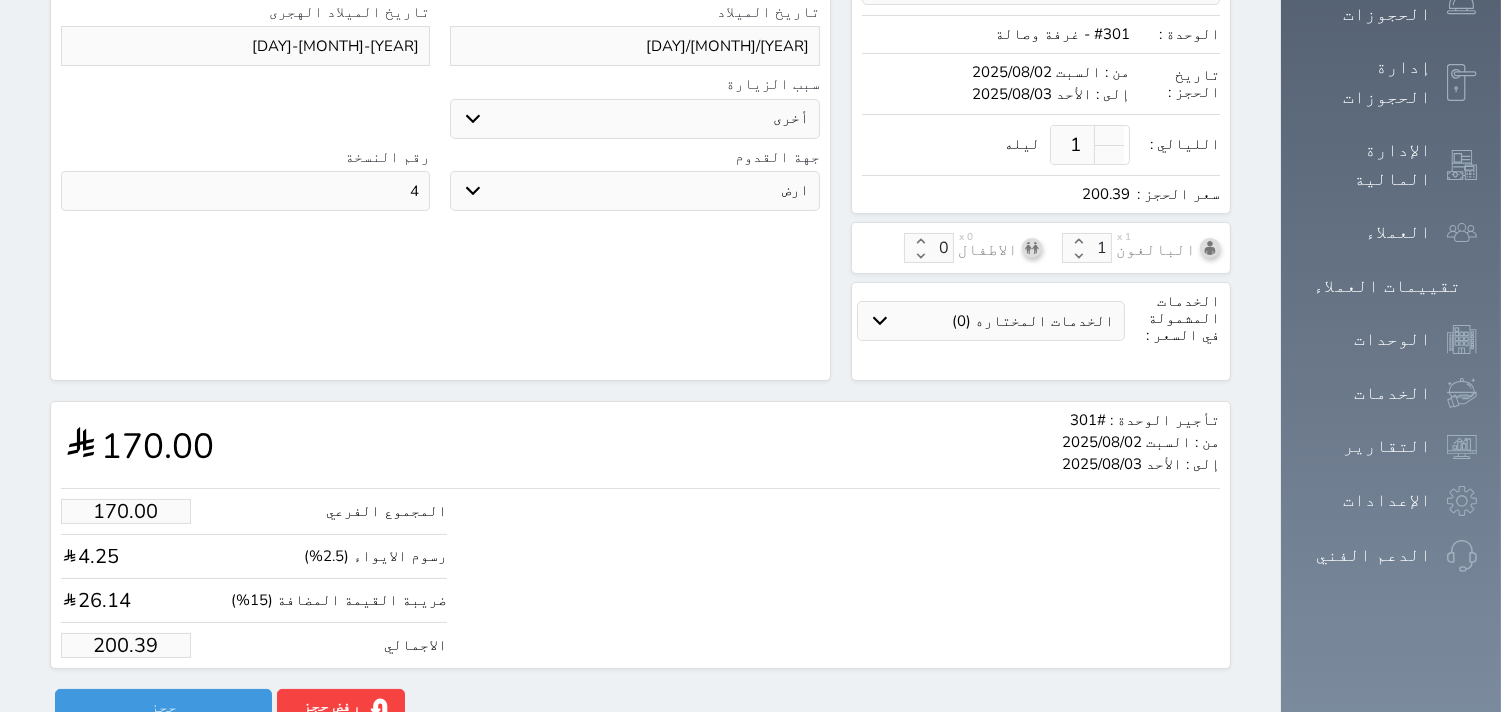 type on "4" 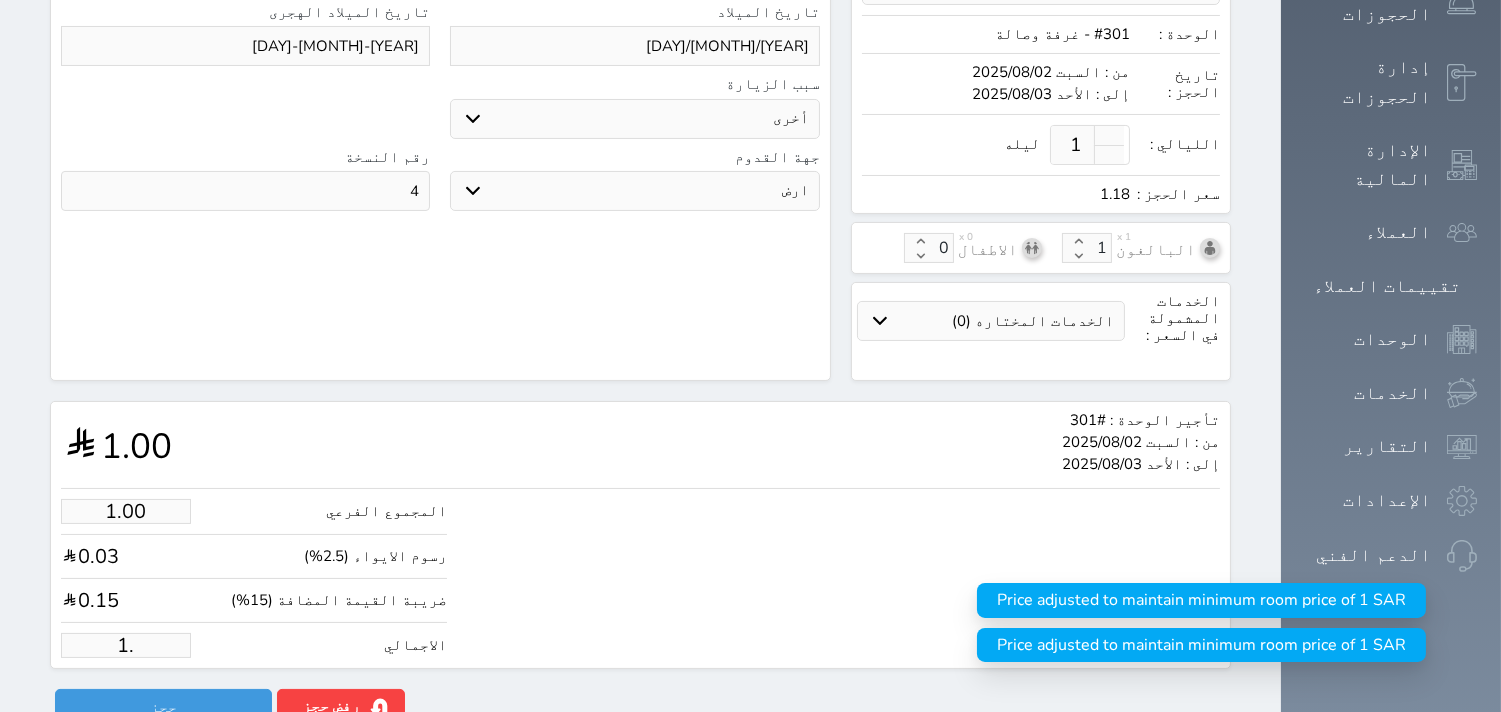 type on "1" 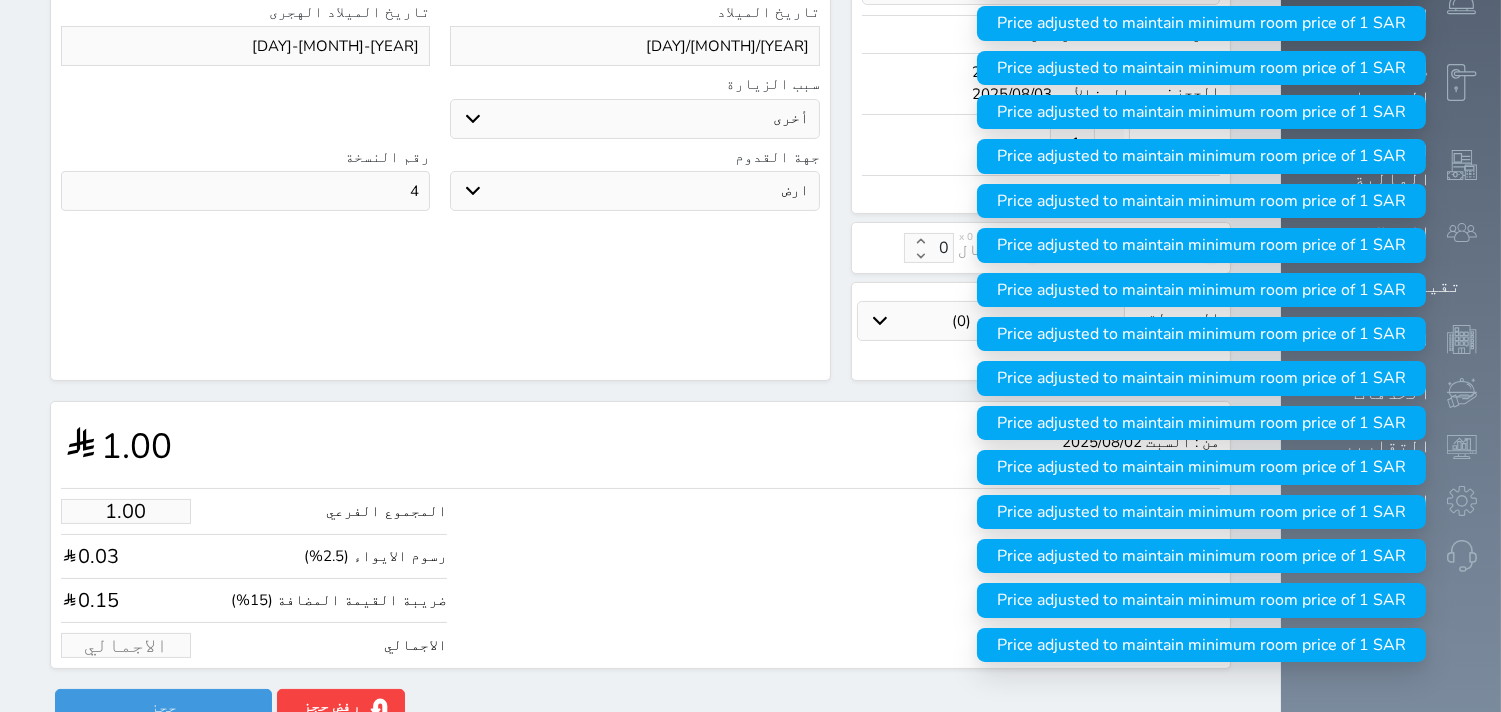 type on "1" 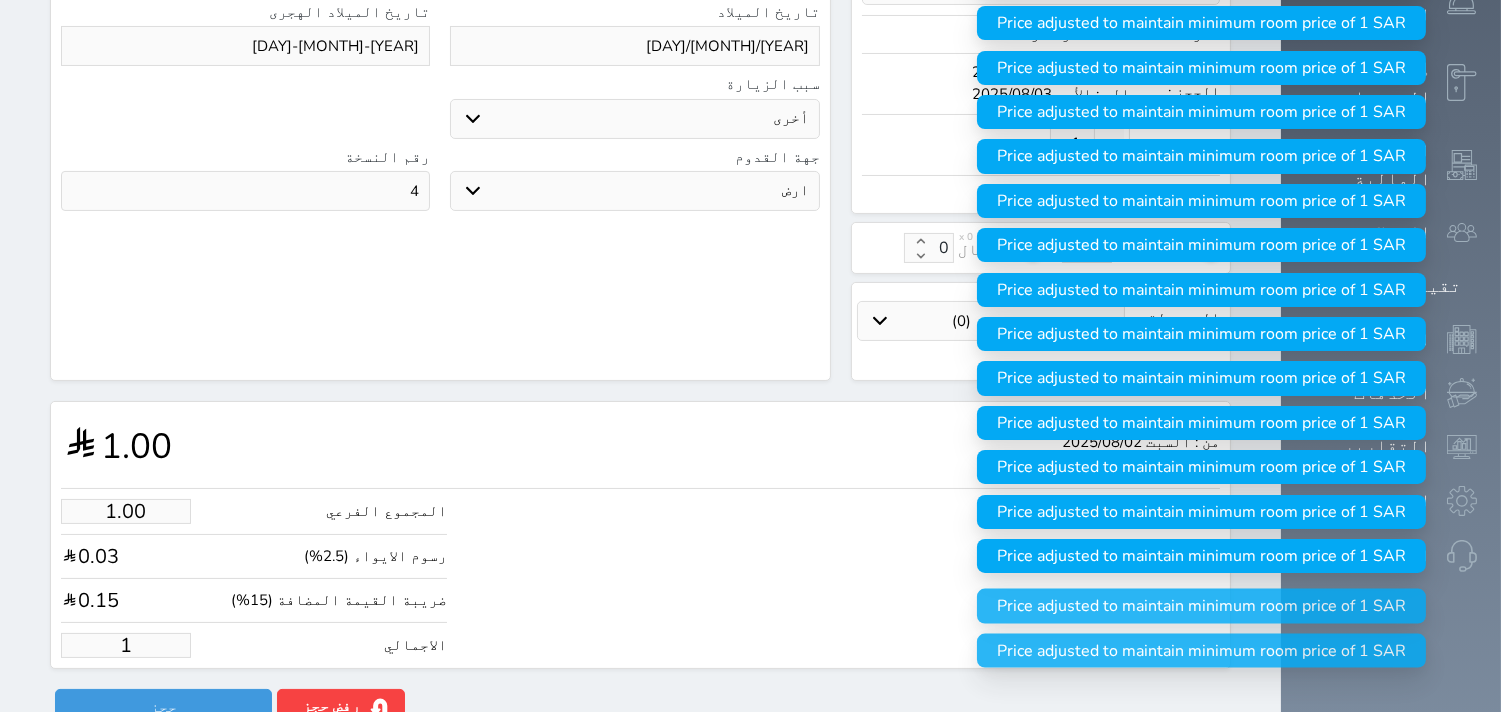 type on "8.48" 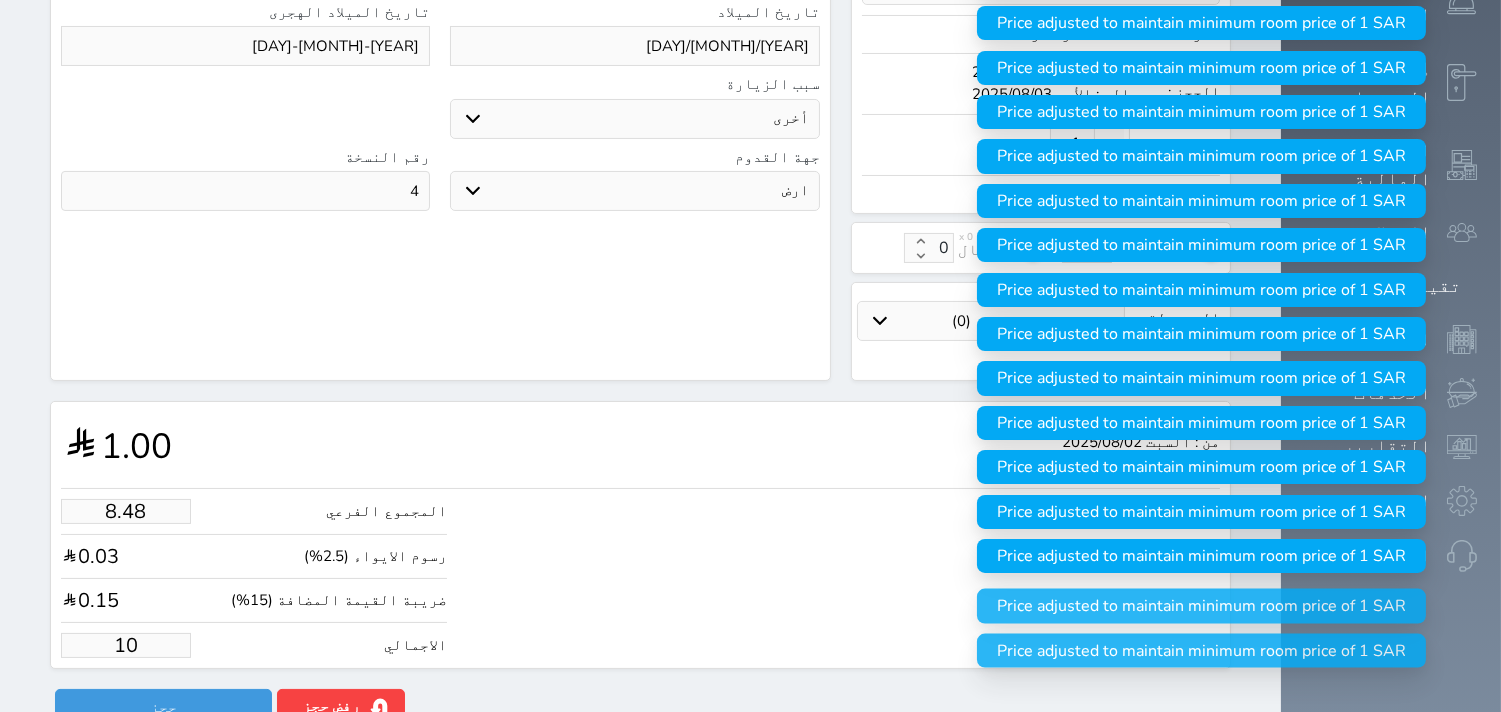 type on "84.84" 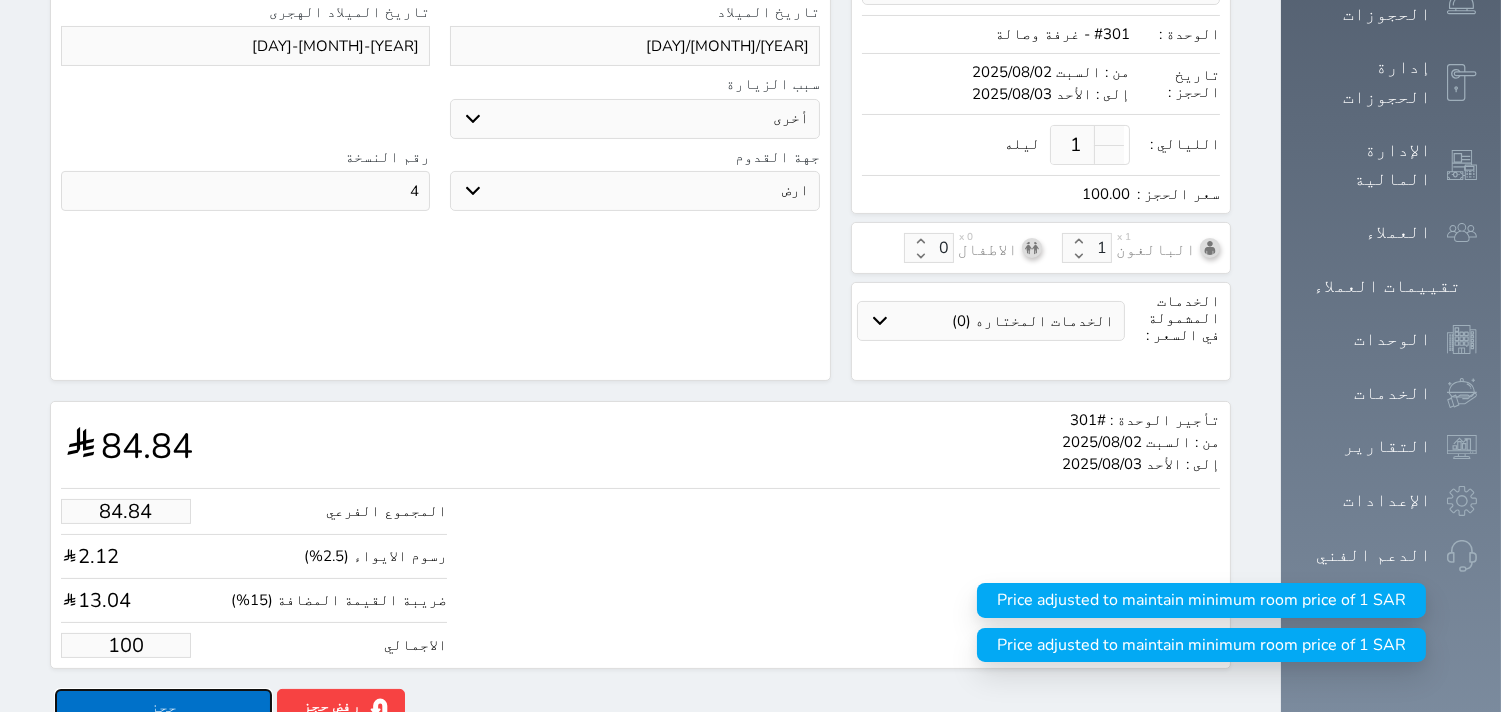 type on "100.00" 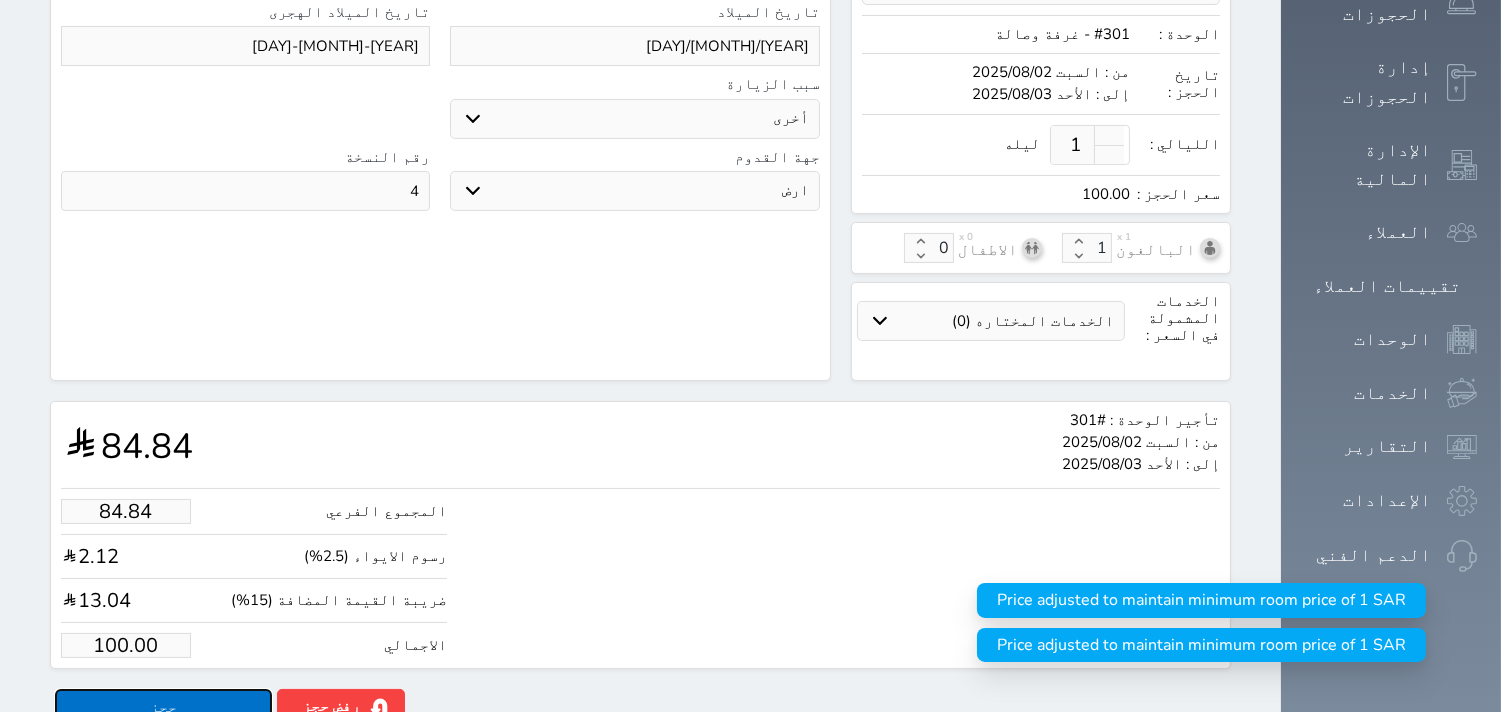 click on "حجز" at bounding box center [163, 706] 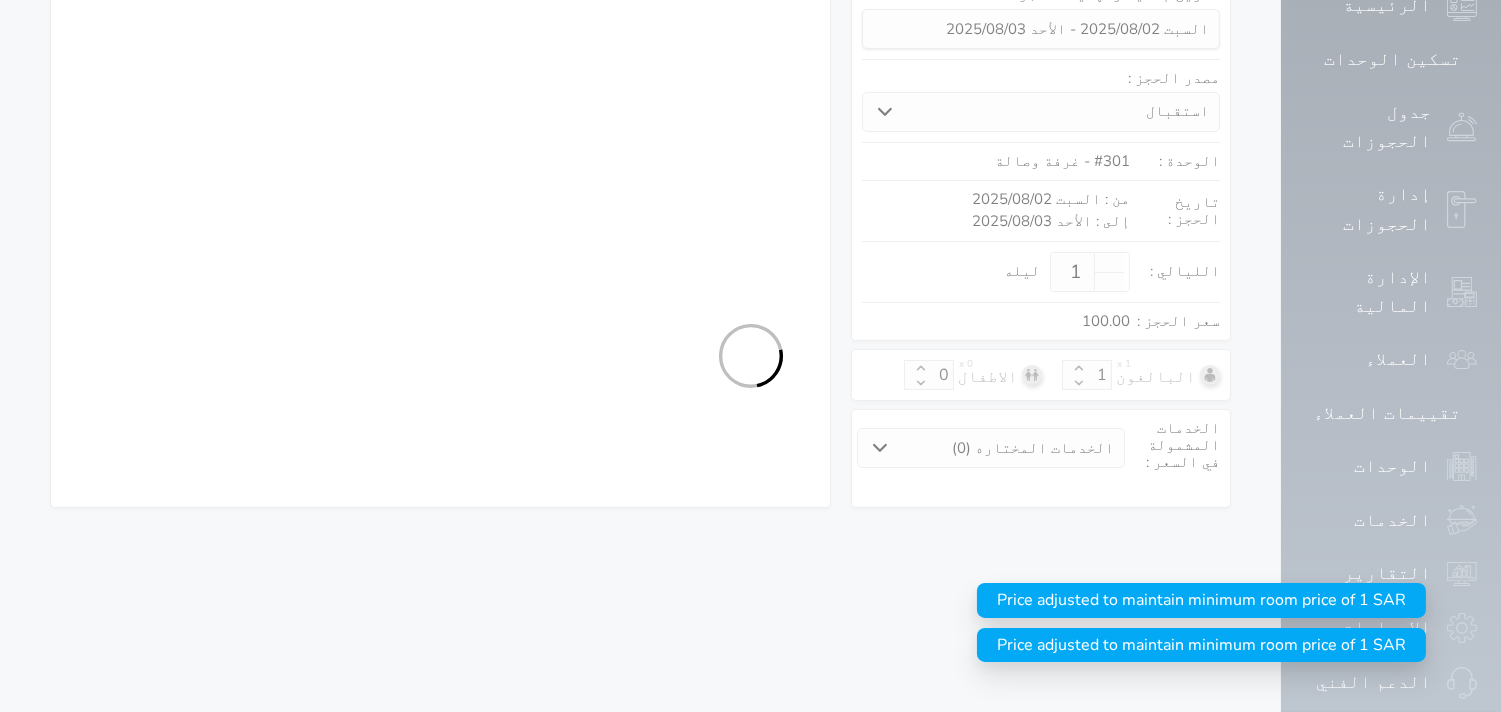 select on "1" 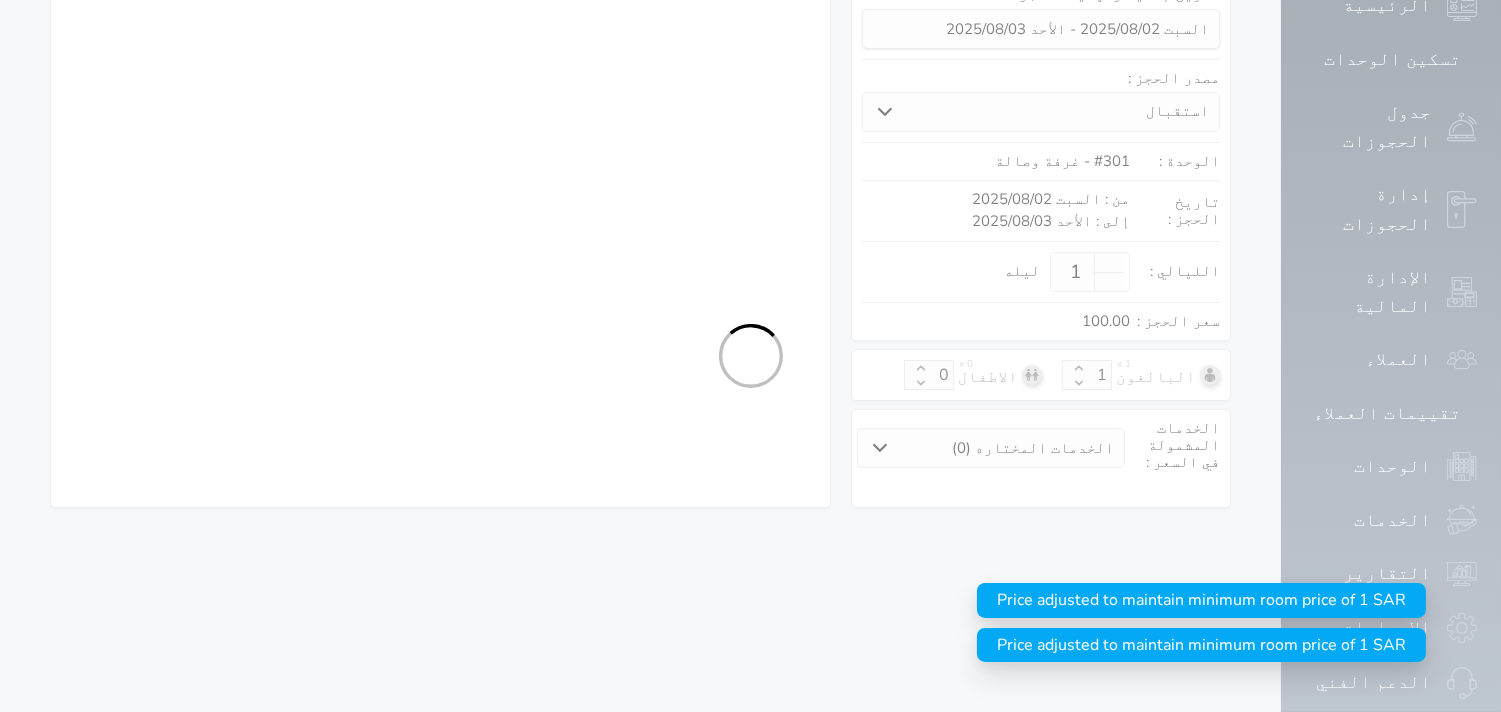 select on "113" 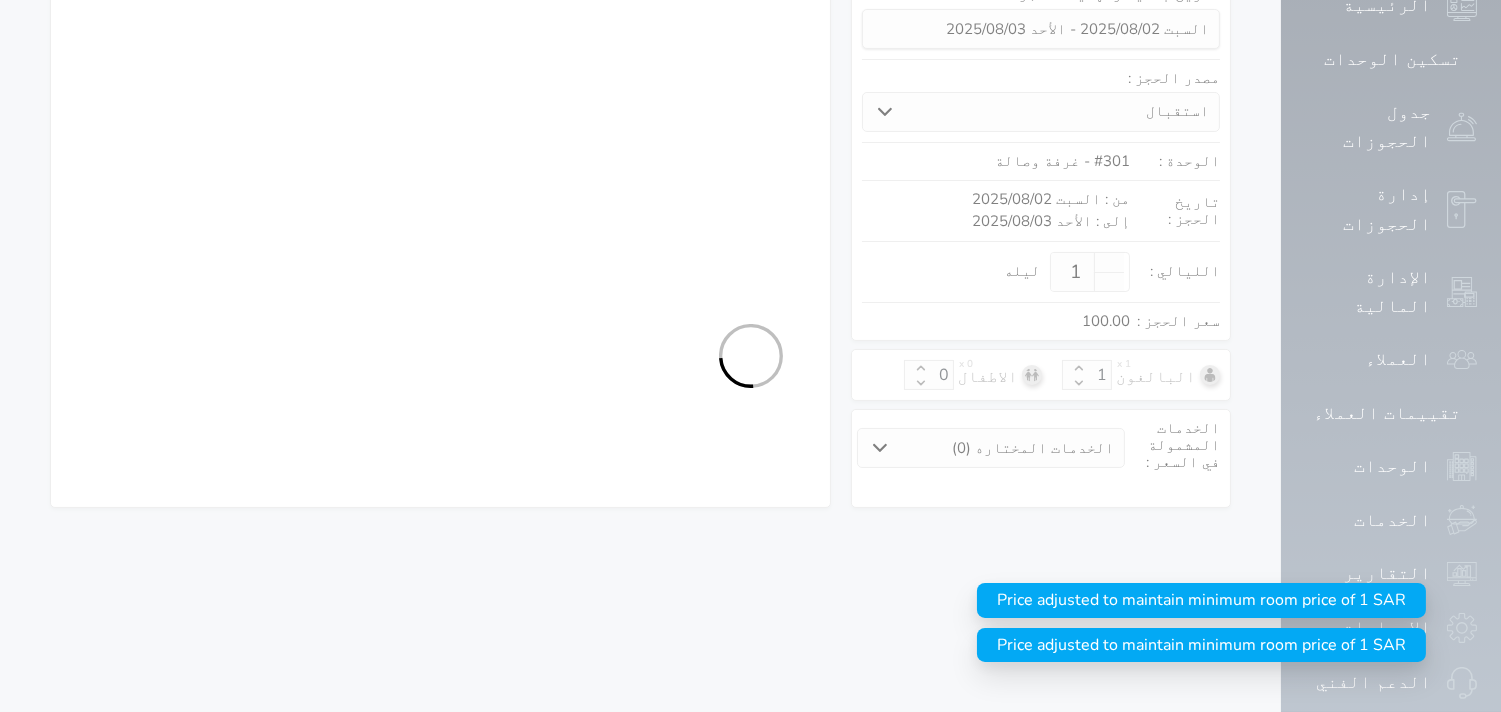 select on "1" 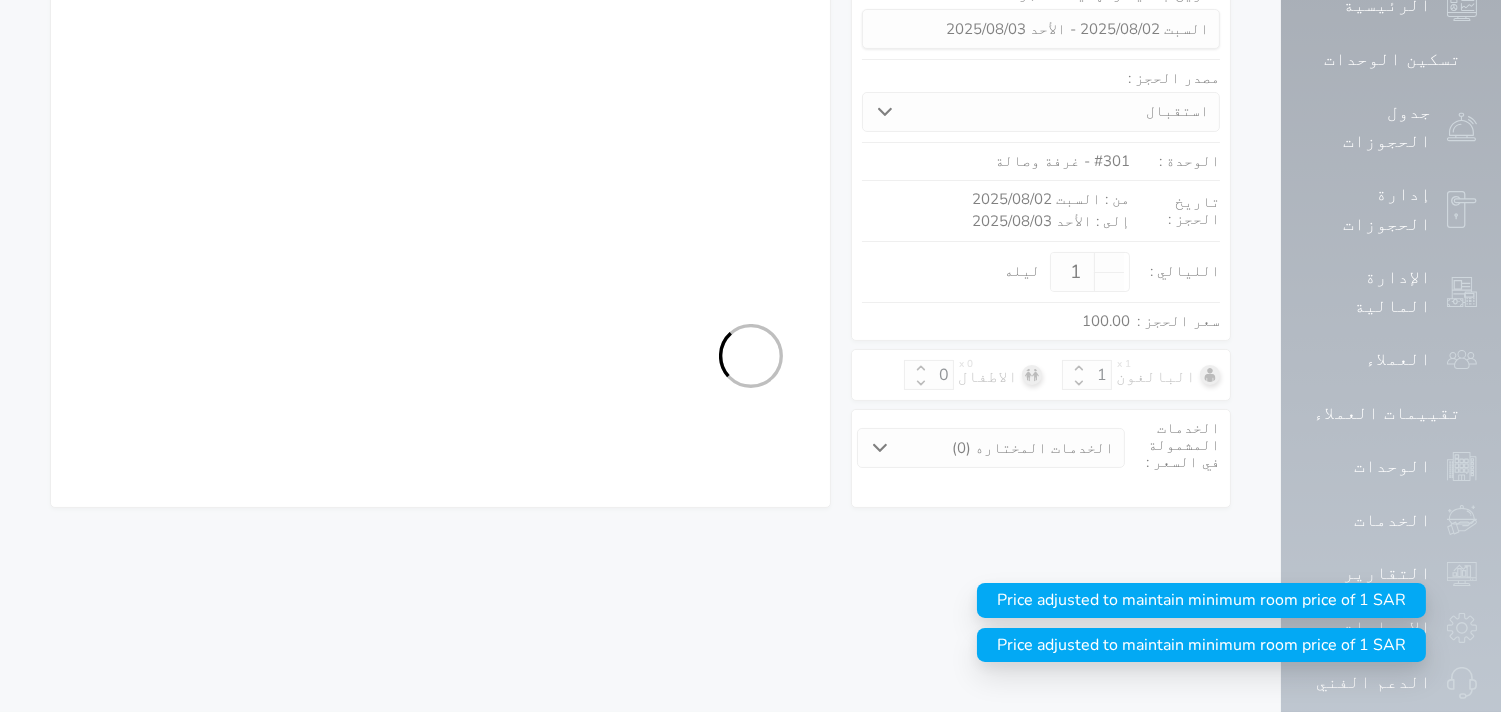 select on "7" 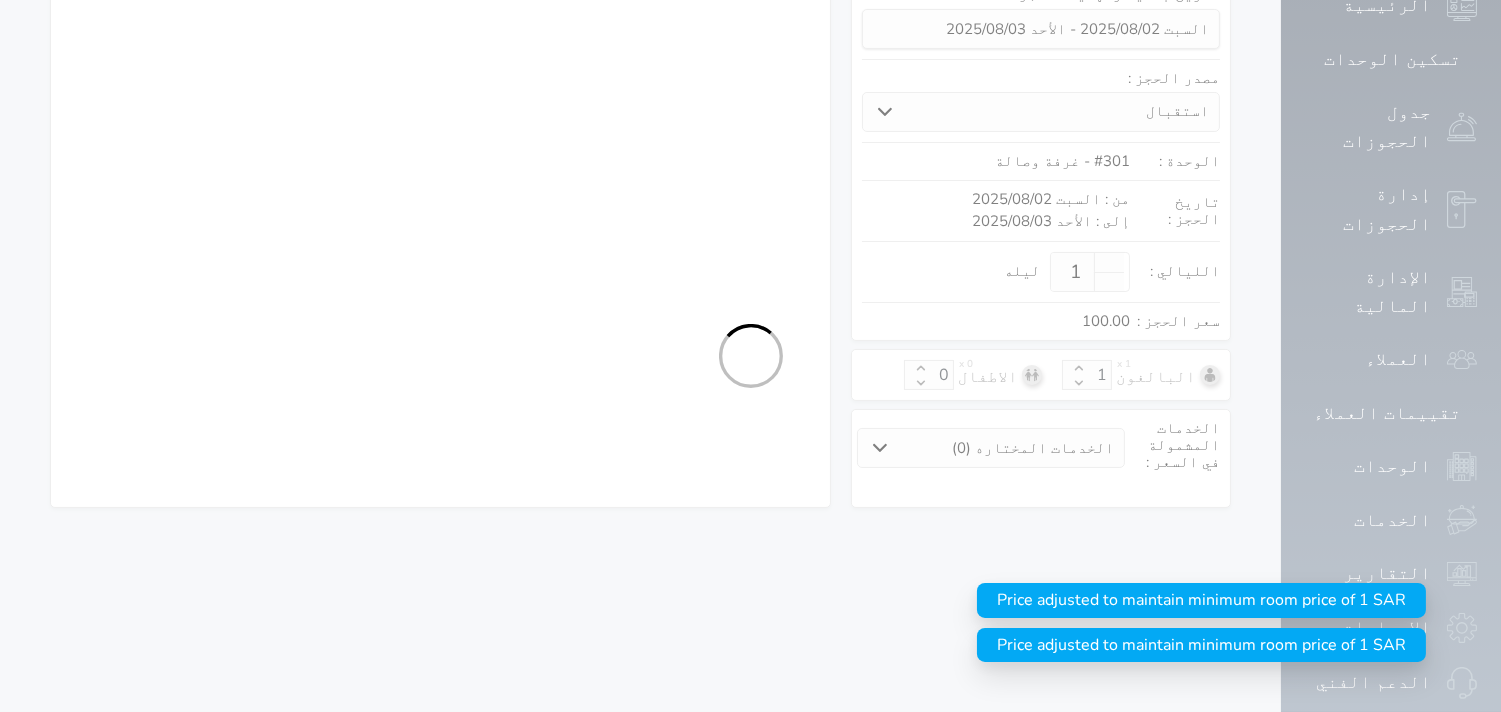 select on "9" 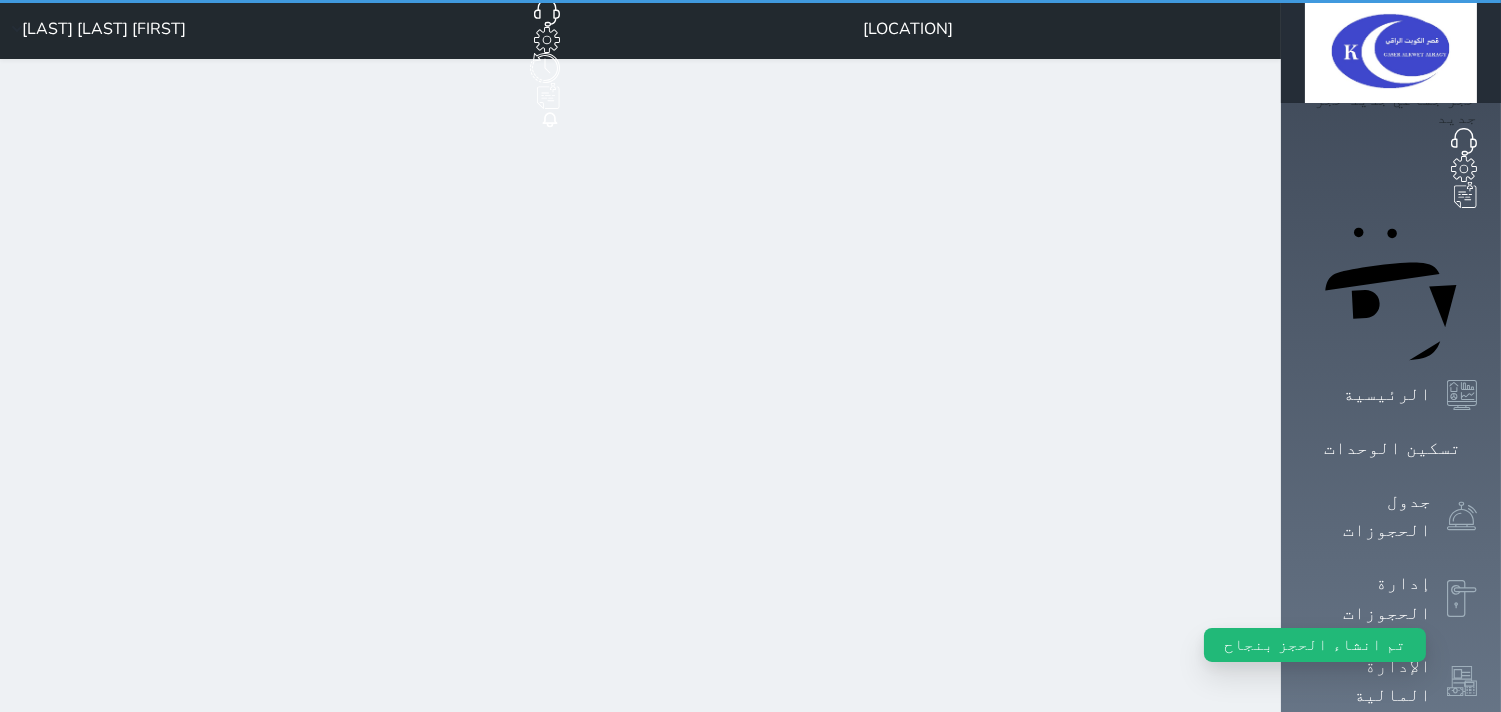 scroll, scrollTop: 0, scrollLeft: 0, axis: both 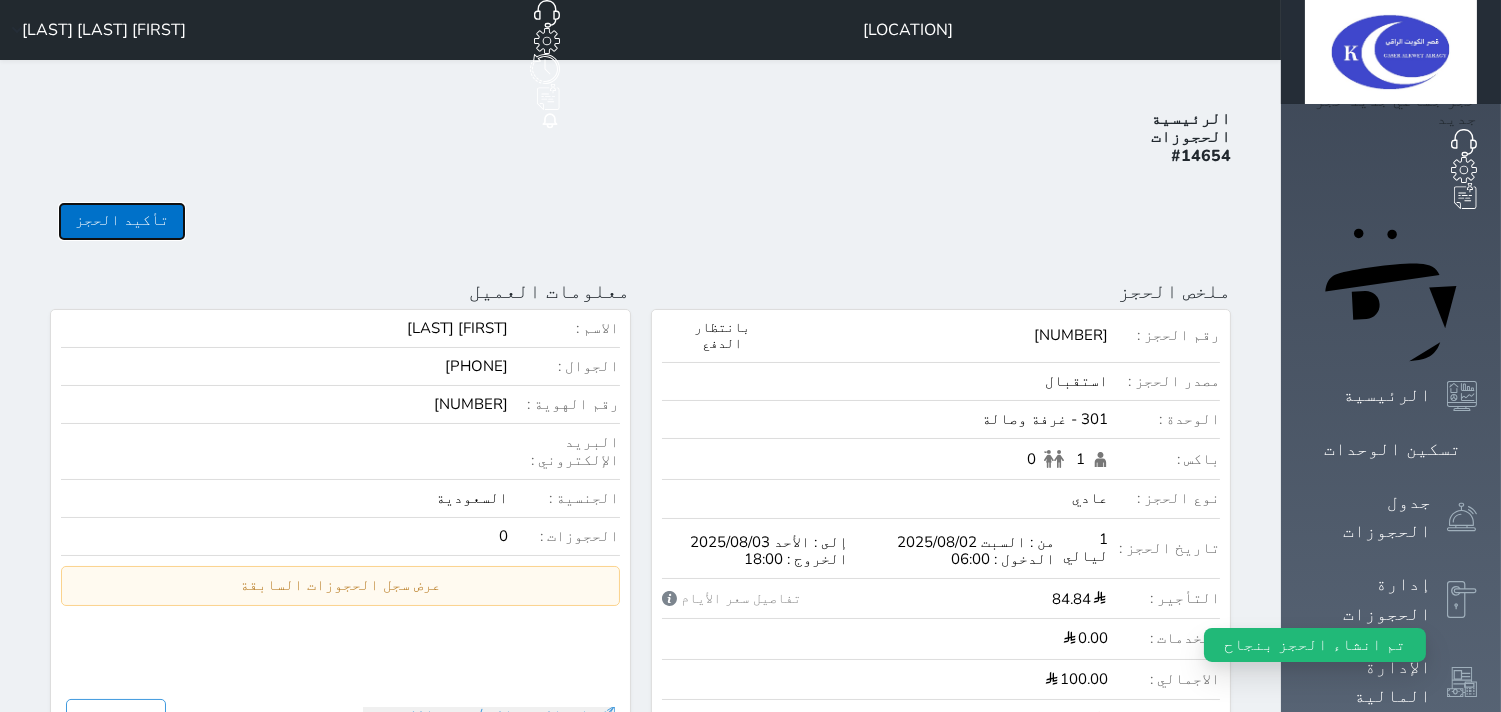 click on "تأكيد الحجز" at bounding box center [122, 221] 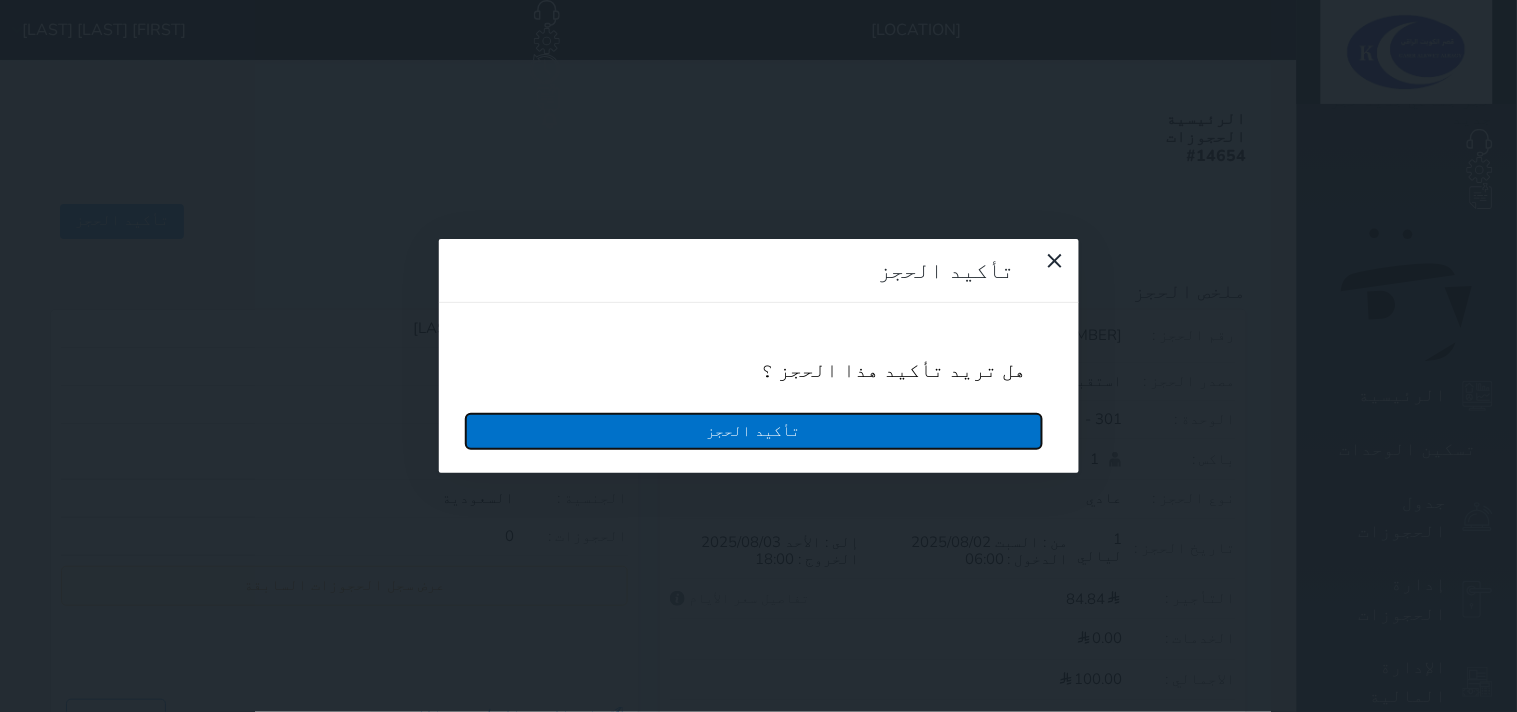 click on "تأكيد الحجز" at bounding box center (754, 431) 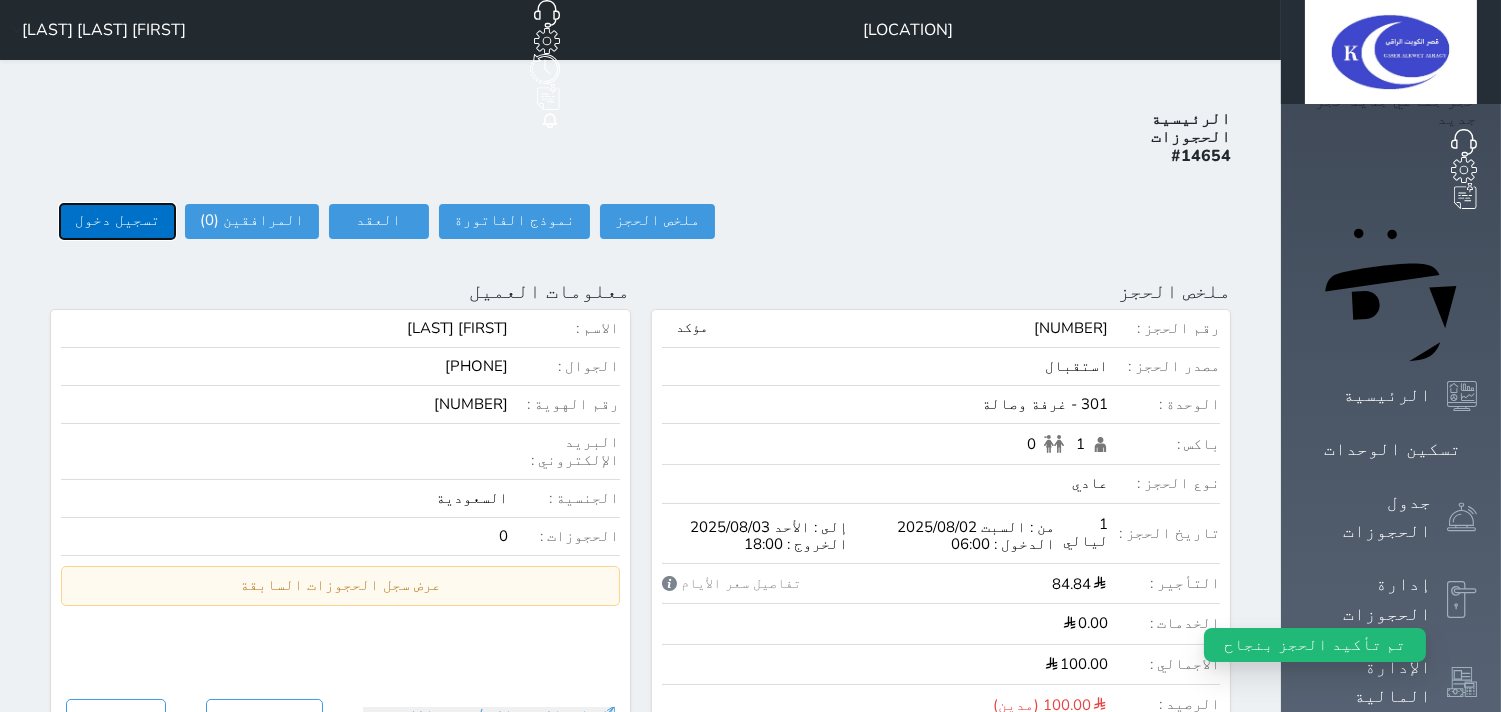 click on "تسجيل دخول" at bounding box center [117, 221] 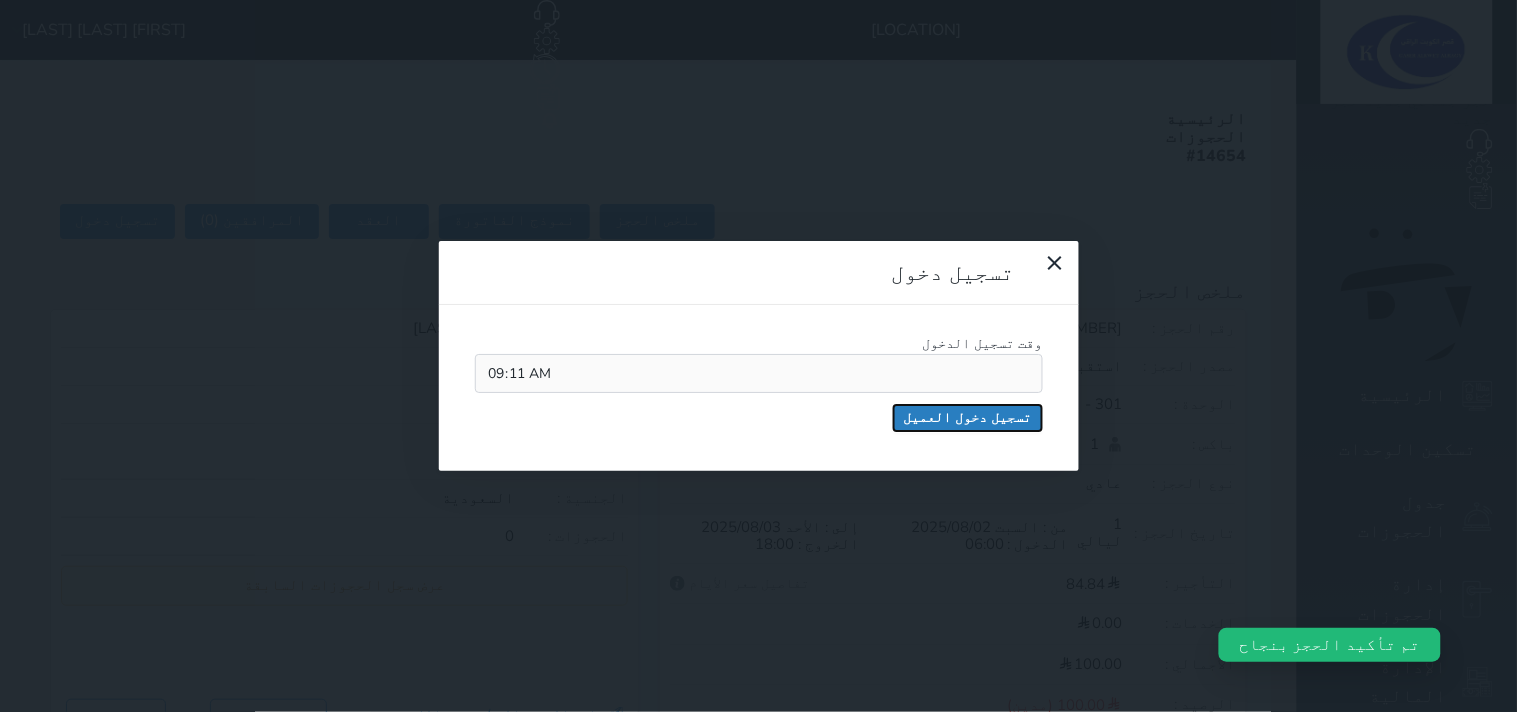 click on "تسجيل دخول العميل" at bounding box center (968, 418) 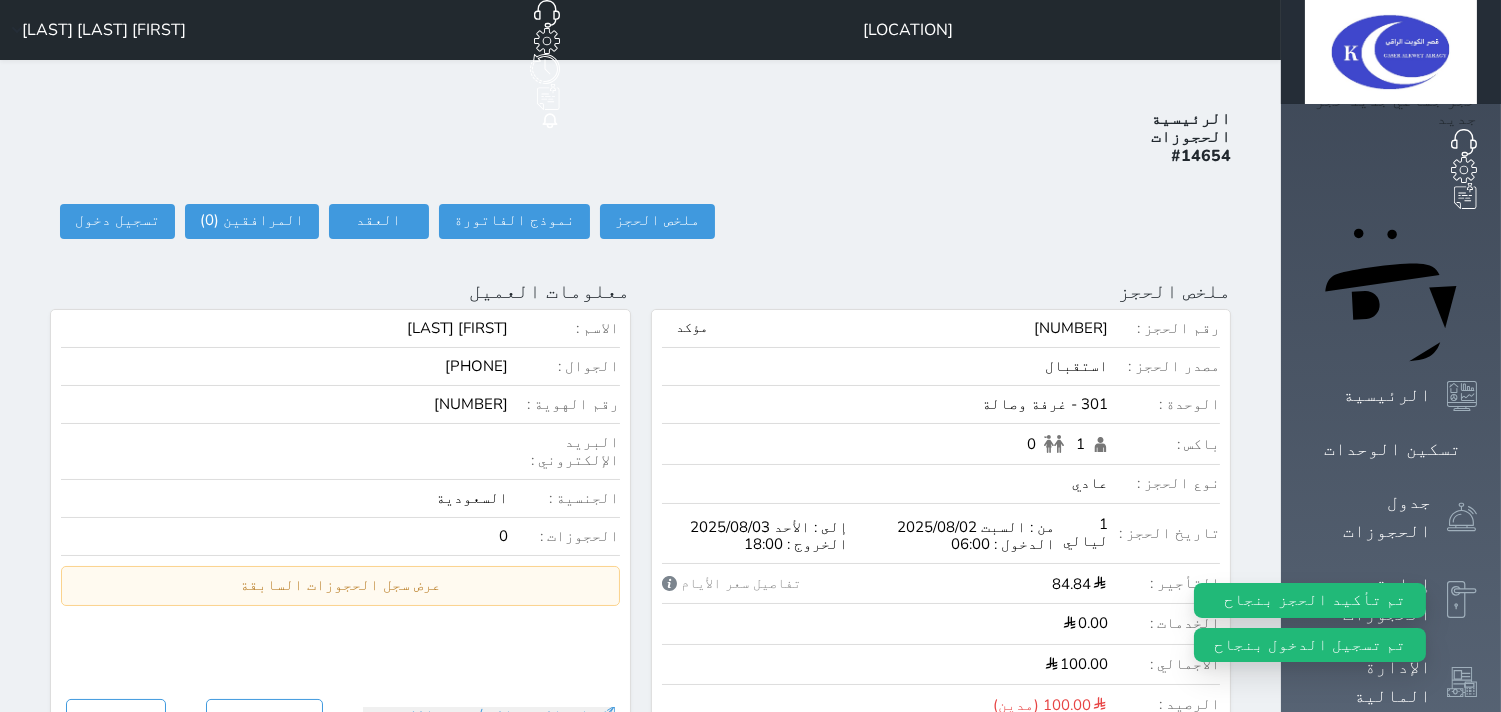 select 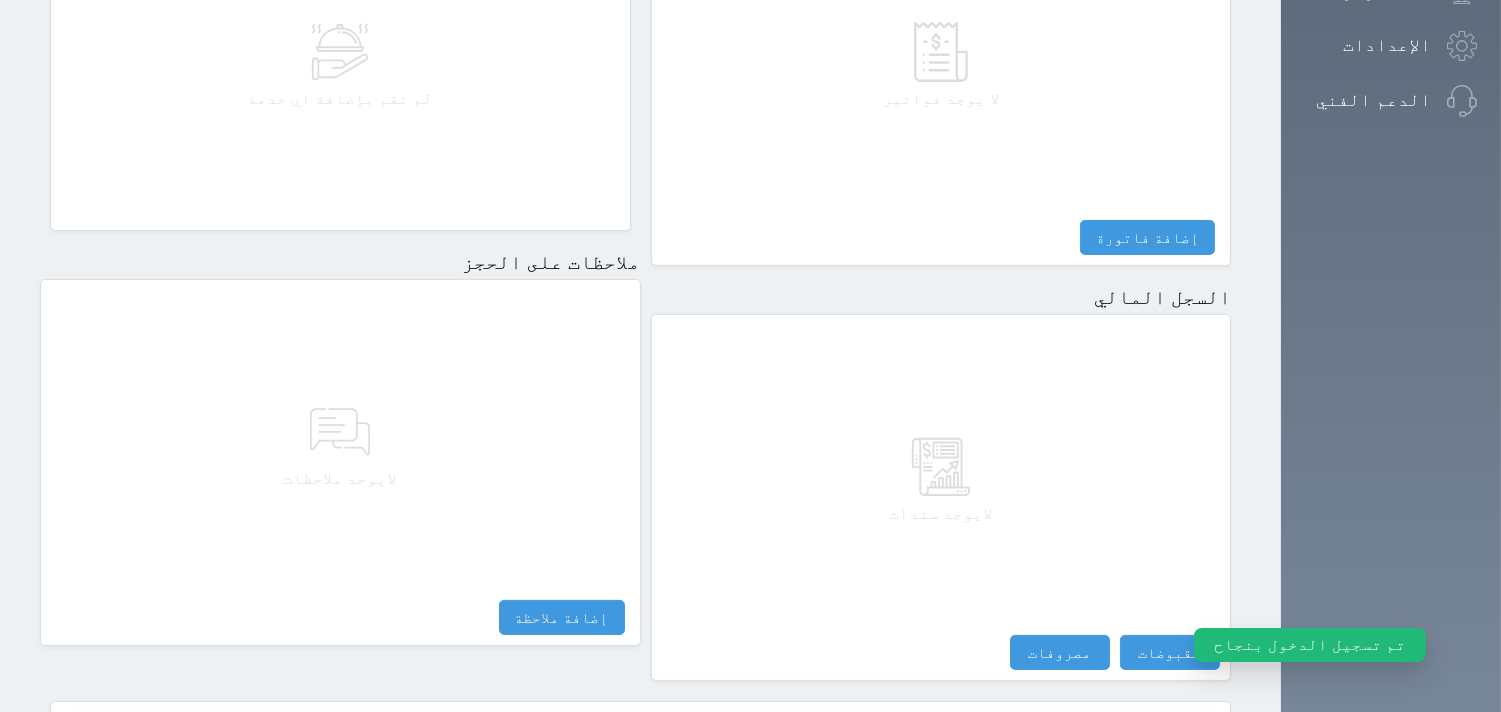 scroll, scrollTop: 1068, scrollLeft: 0, axis: vertical 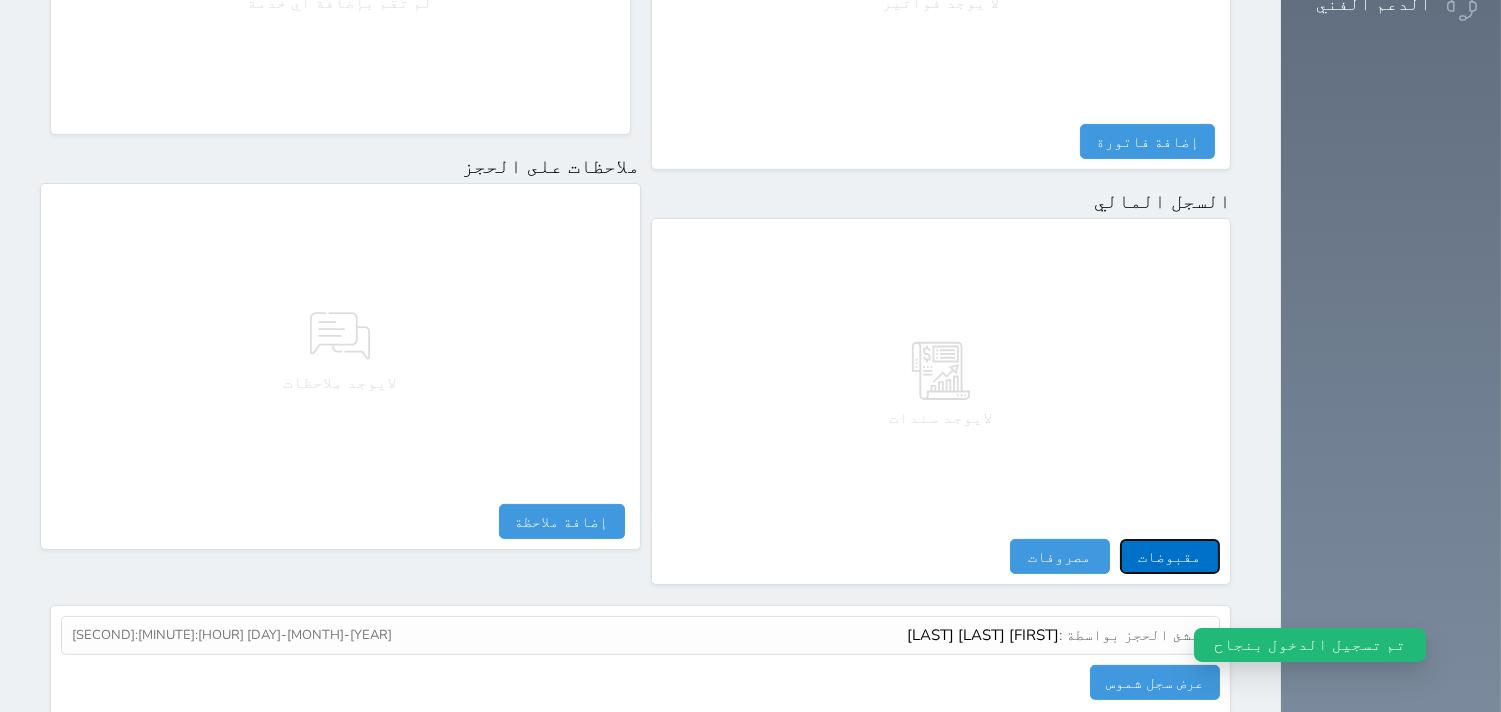 click on "مقبوضات" at bounding box center [1170, 556] 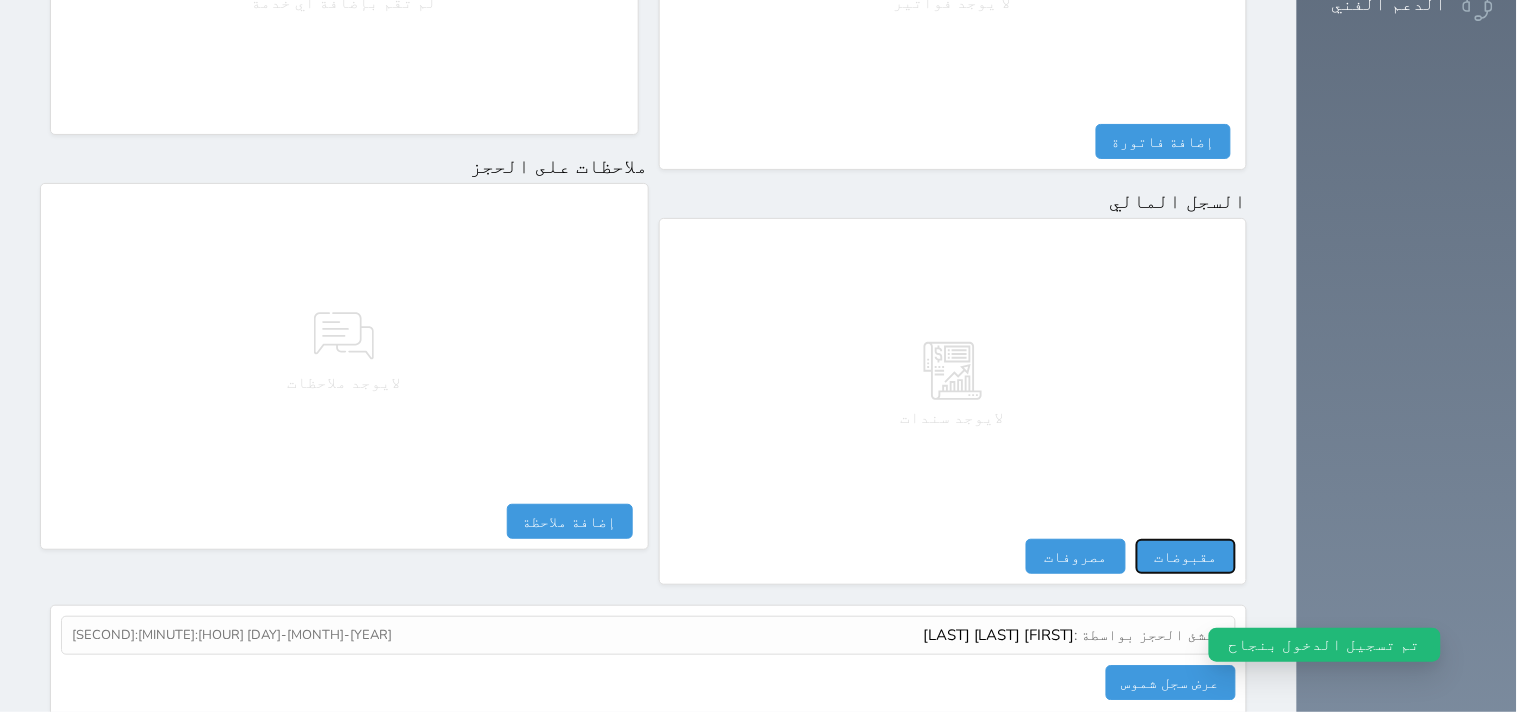 select 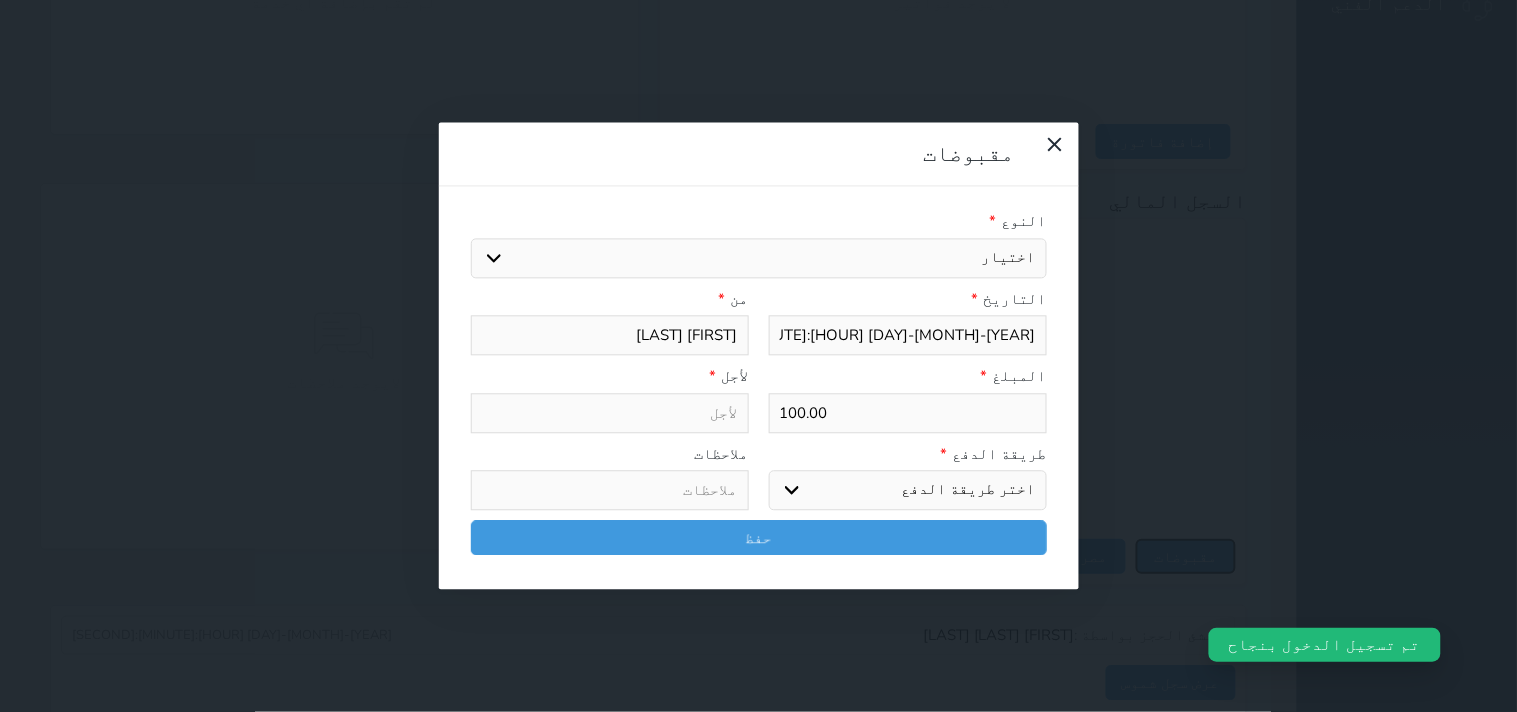 select 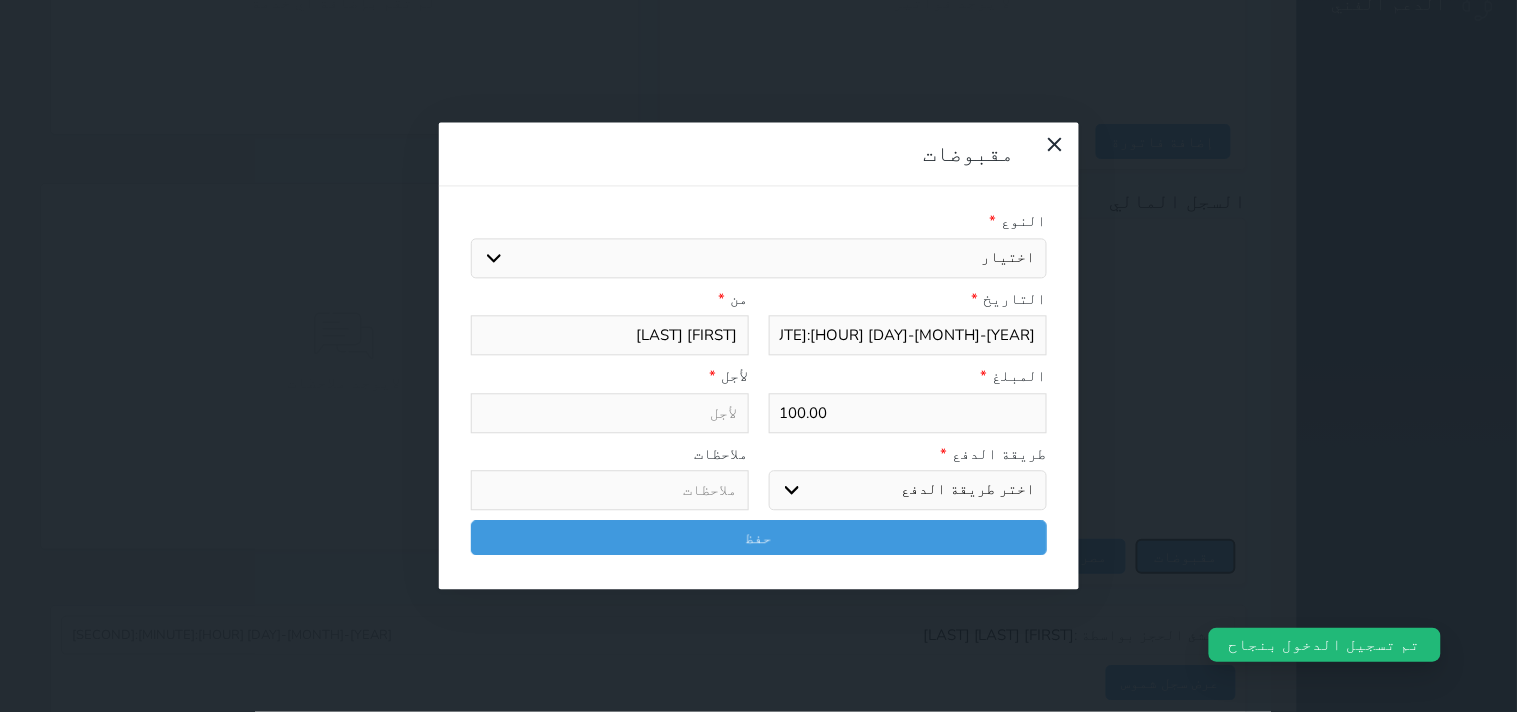 select 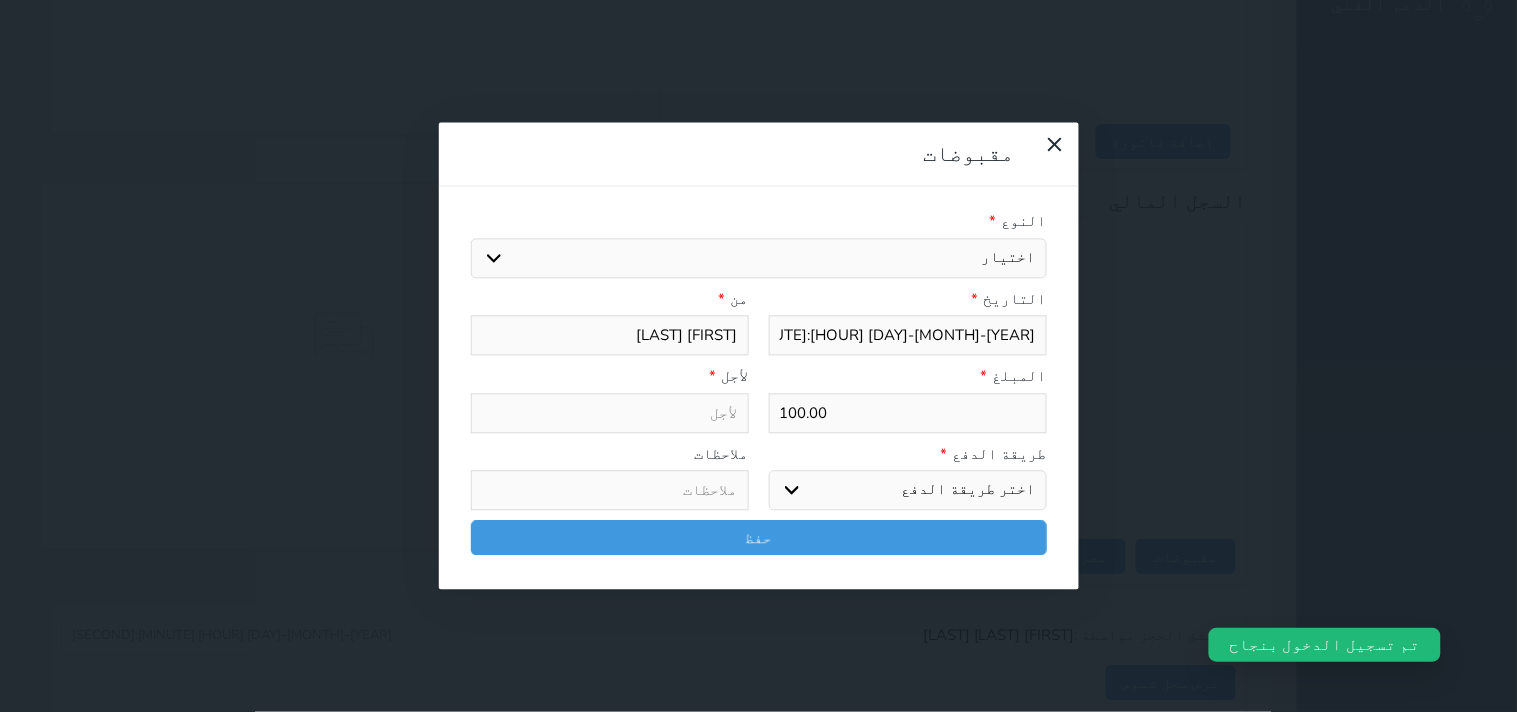 click on "اختيار   مقبوضات عامة قيمة إيجار فواتير تامين عربون لا ينطبق آخر مغسلة واي فاي - الإنترنت مواقف السيارات طعام الأغذية والمشروبات مشروبات المشروبات الباردة المشروبات الساخنة الإفطار غداء عشاء مخبز و كعك حمام سباحة الصالة الرياضية سبا و خدمات الجمال اختيار وإسقاط (خدمات النقل) ميني بار كابل - تلفزيون سرير إضافي تصفيف الشعر التسوق خدمات الجولات السياحية المنظمة خدمات الدليل السياحي الضريبه وبلدي" at bounding box center [759, 258] 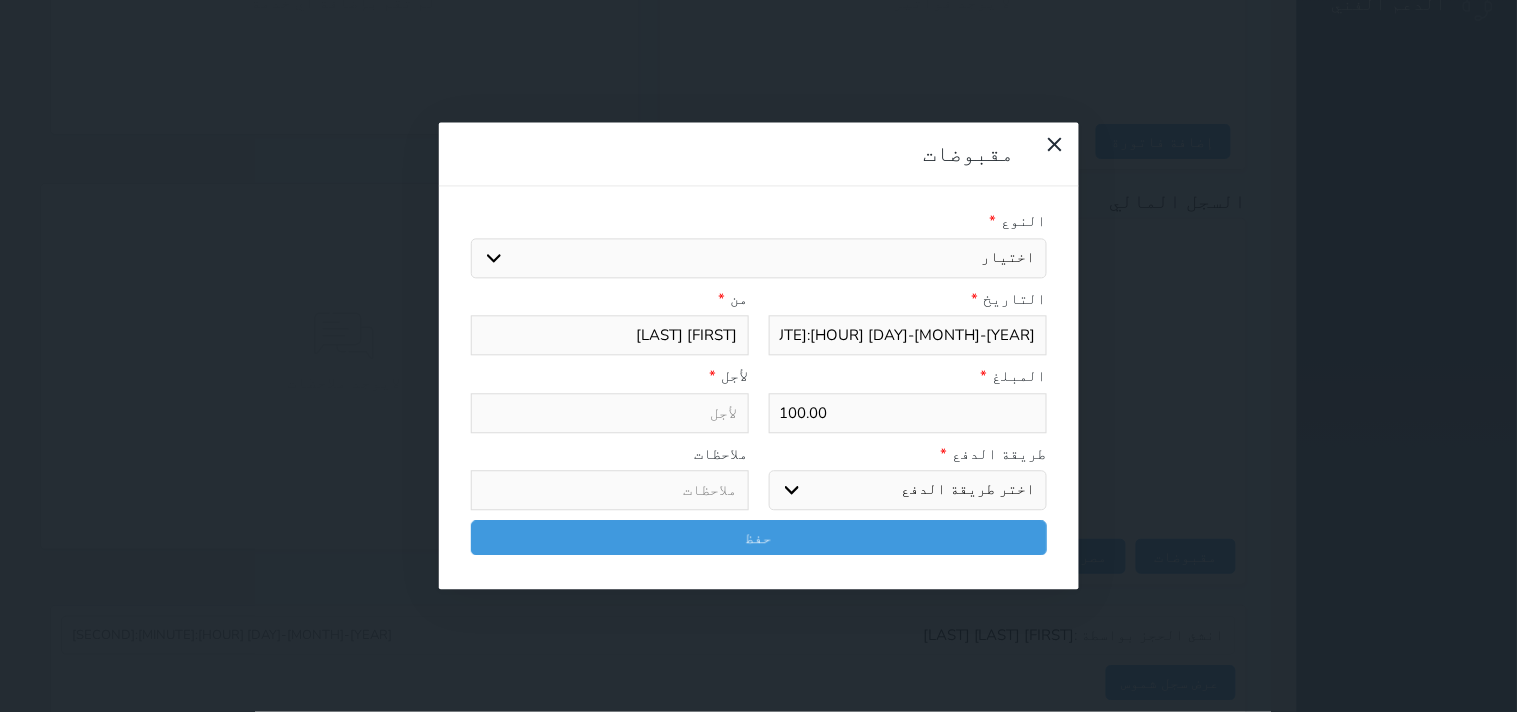 select on "[NUMBER]" 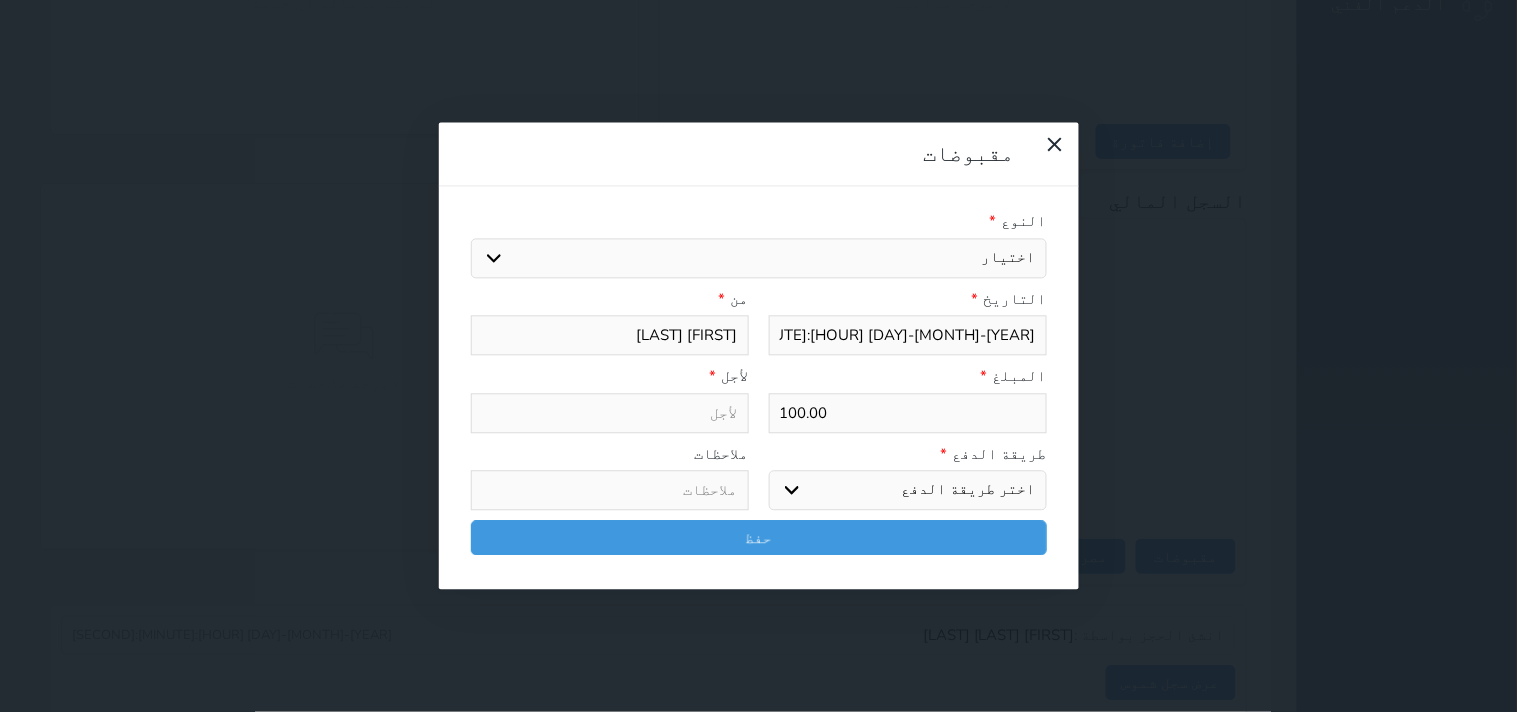 click on "اختيار   مقبوضات عامة قيمة إيجار فواتير تامين عربون لا ينطبق آخر مغسلة واي فاي - الإنترنت مواقف السيارات طعام الأغذية والمشروبات مشروبات المشروبات الباردة المشروبات الساخنة الإفطار غداء عشاء مخبز و كعك حمام سباحة الصالة الرياضية سبا و خدمات الجمال اختيار وإسقاط (خدمات النقل) ميني بار كابل - تلفزيون سرير إضافي تصفيف الشعر التسوق خدمات الجولات السياحية المنظمة خدمات الدليل السياحي الضريبه وبلدي" at bounding box center [759, 258] 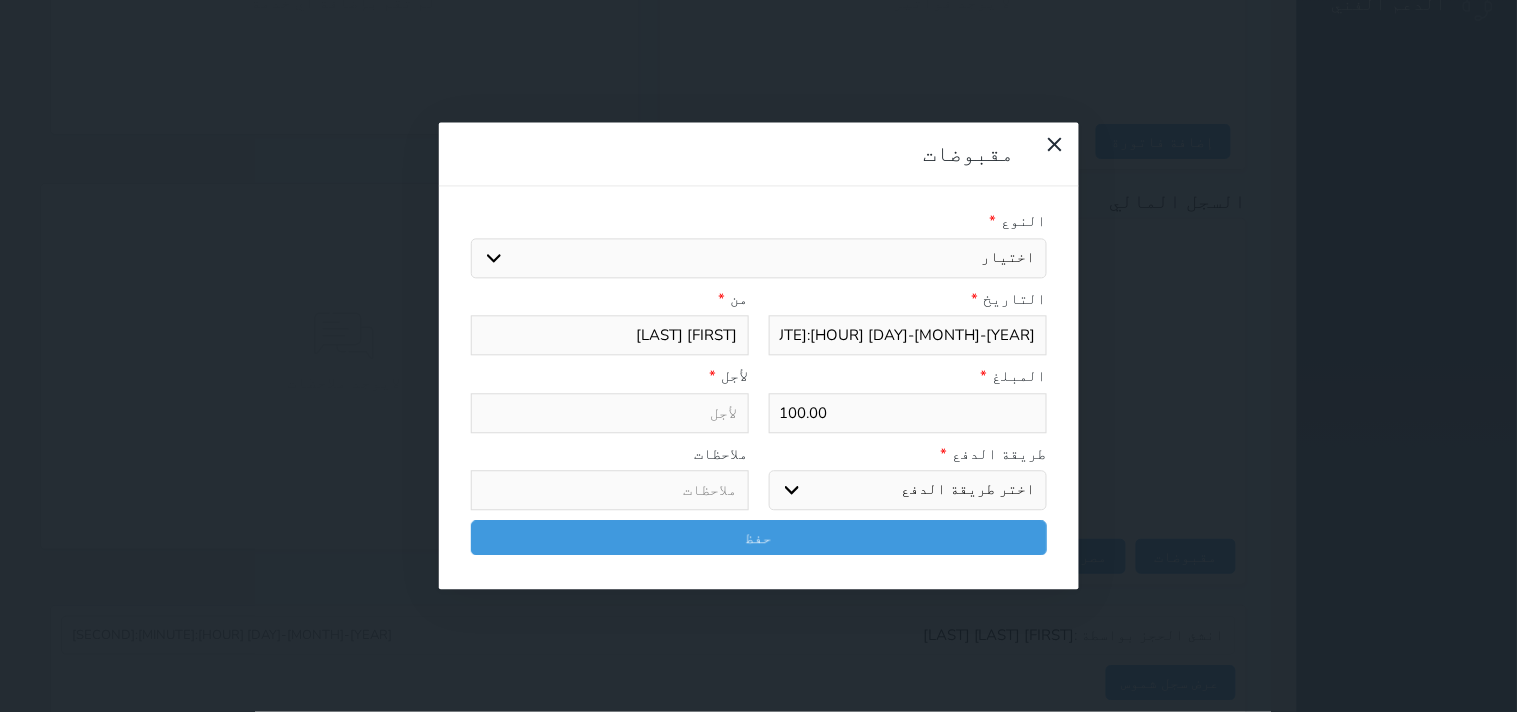 select 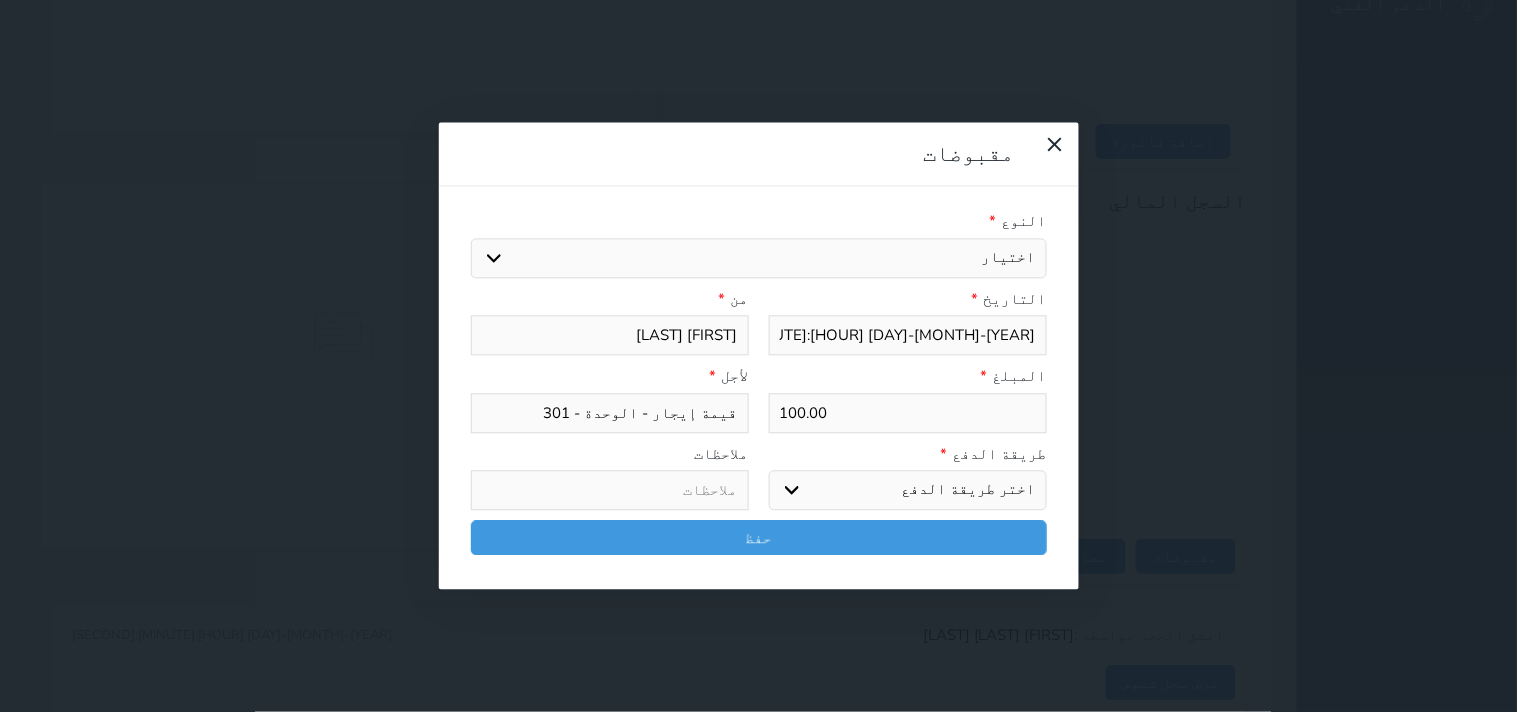 click on "اختر طريقة الدفع   دفع نقدى   تحويل بنكى   مدى   بطاقة ائتمان   آجل" at bounding box center [908, 491] 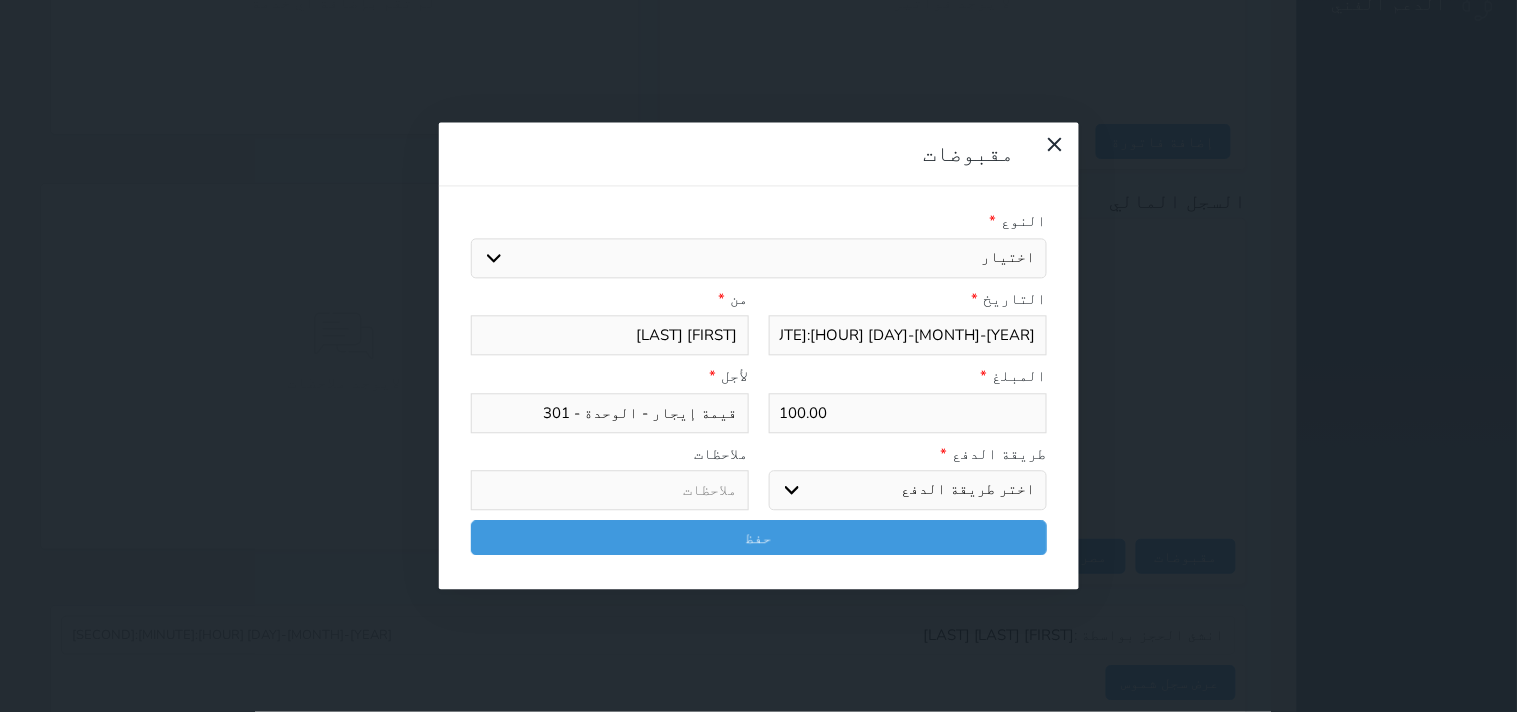 select on "cash" 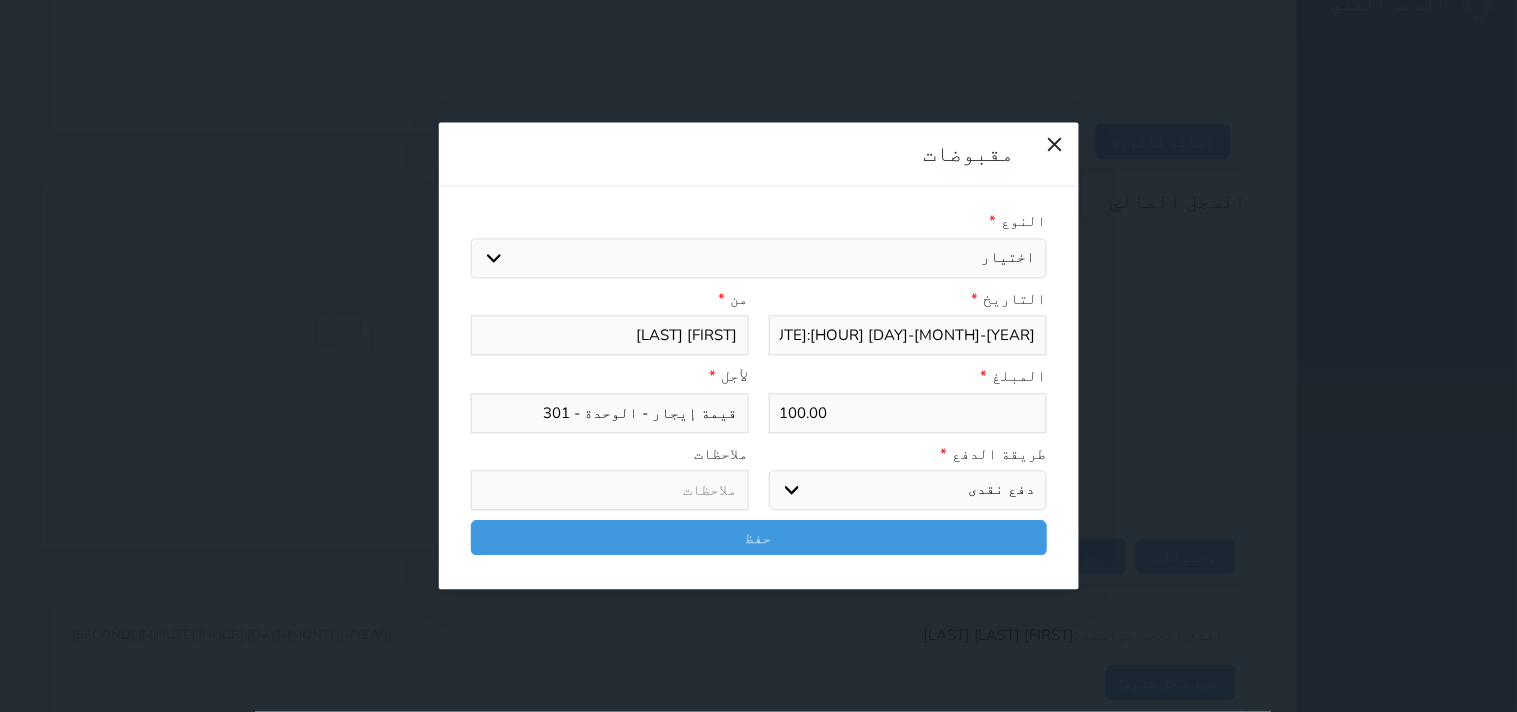 click on "اختر طريقة الدفع   دفع نقدى   تحويل بنكى   مدى   بطاقة ائتمان   آجل" at bounding box center (908, 491) 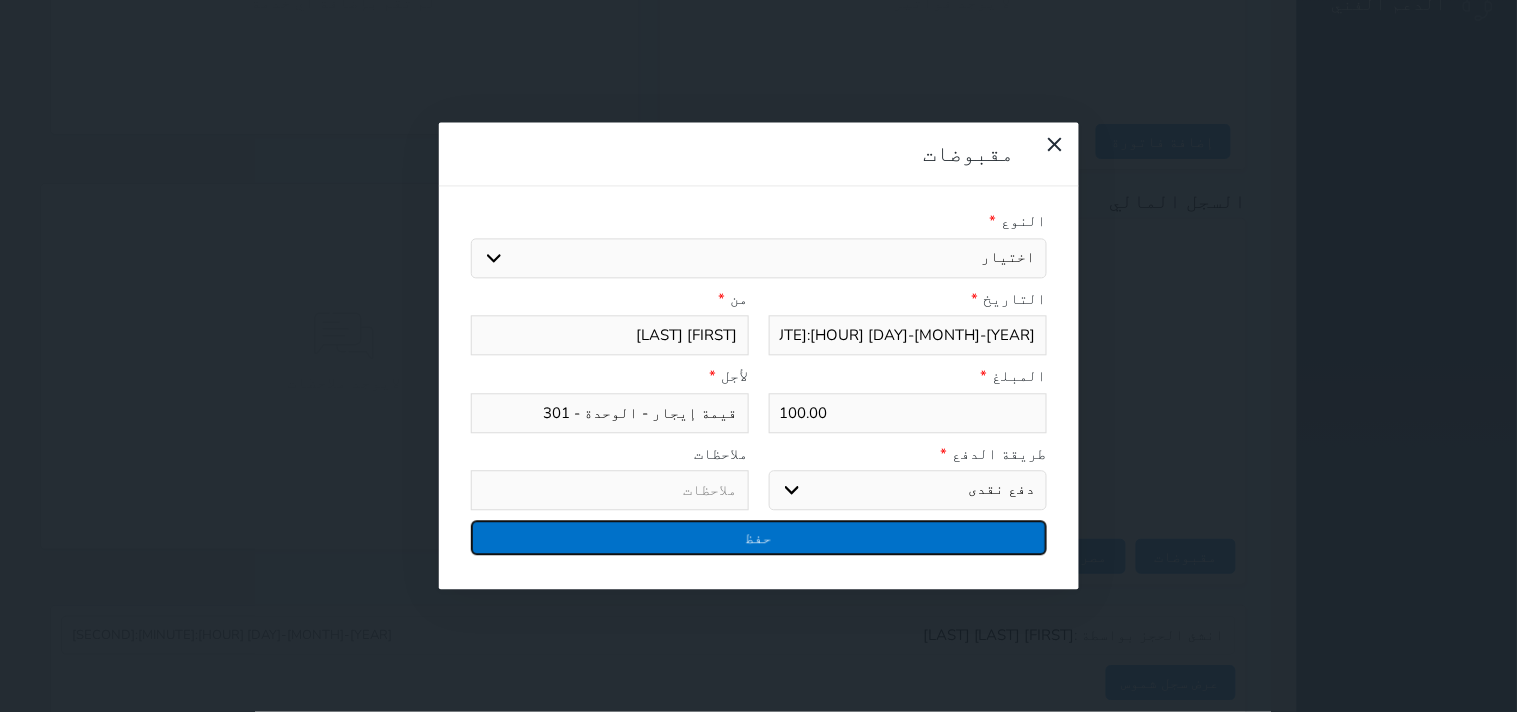 click on "حفظ" at bounding box center [759, 538] 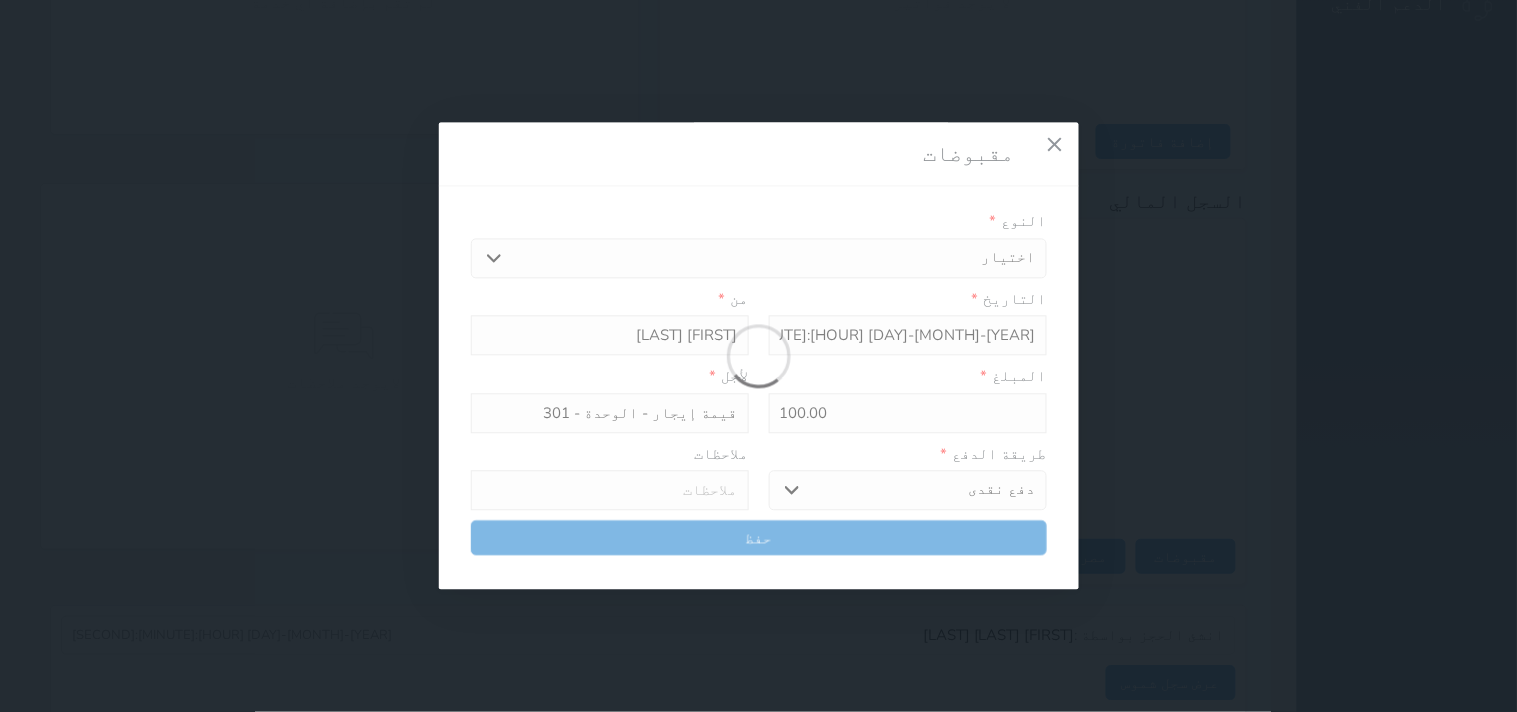 select 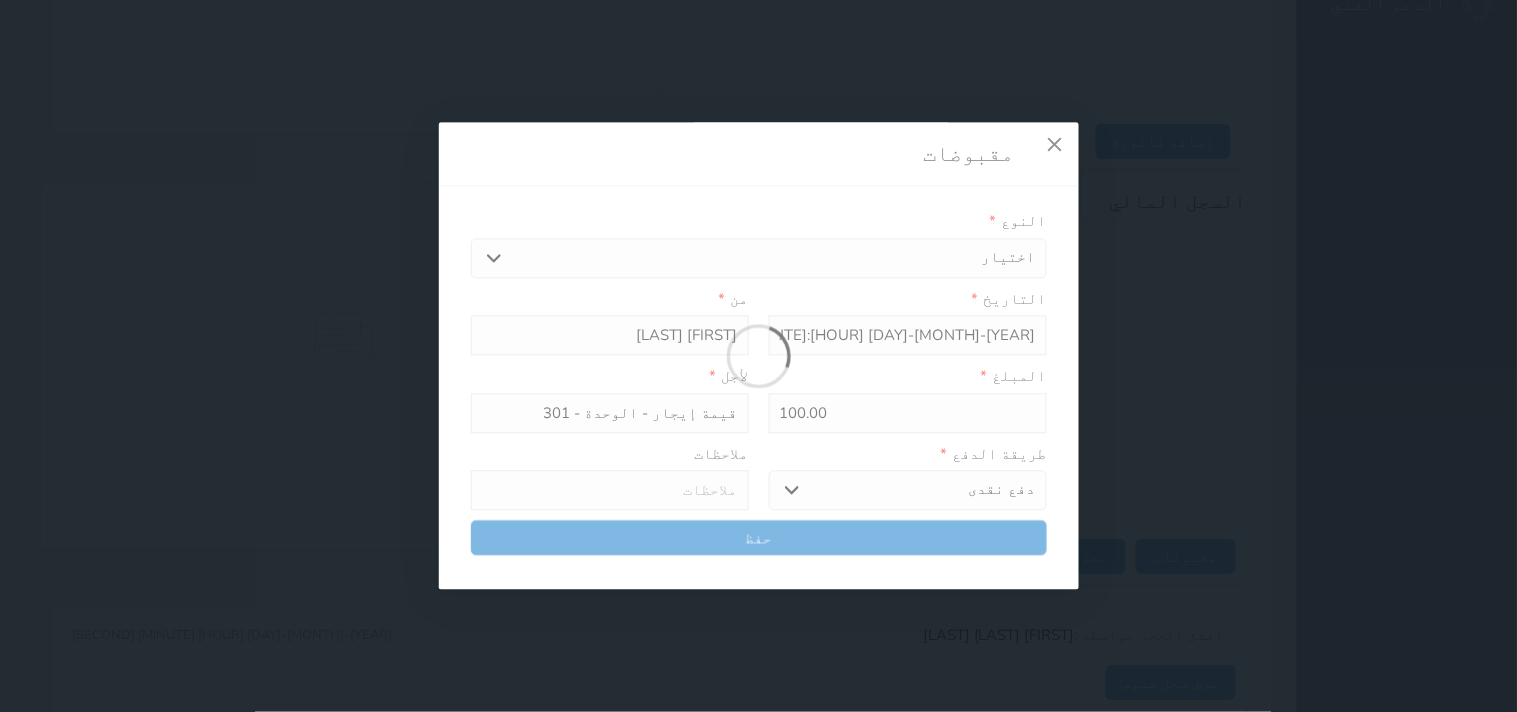 type 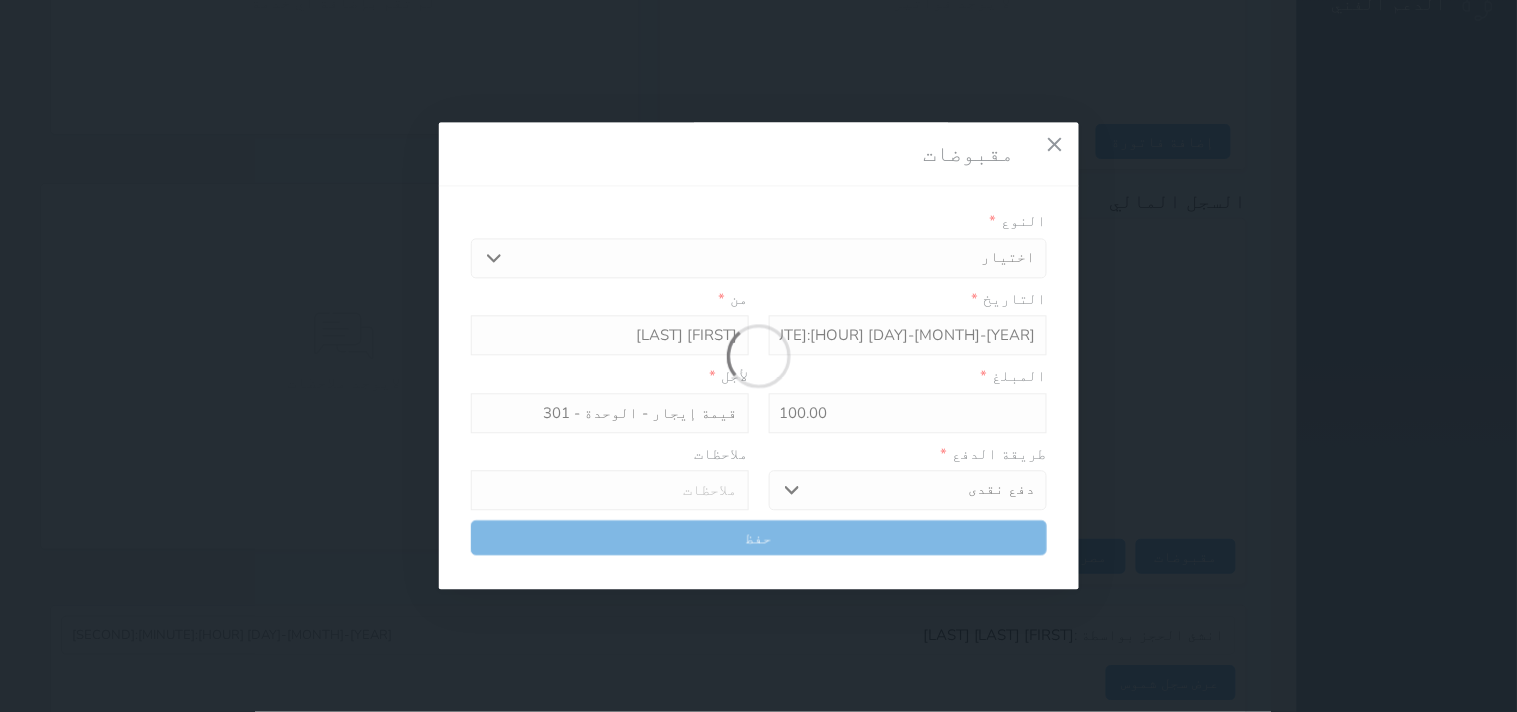 type on "0" 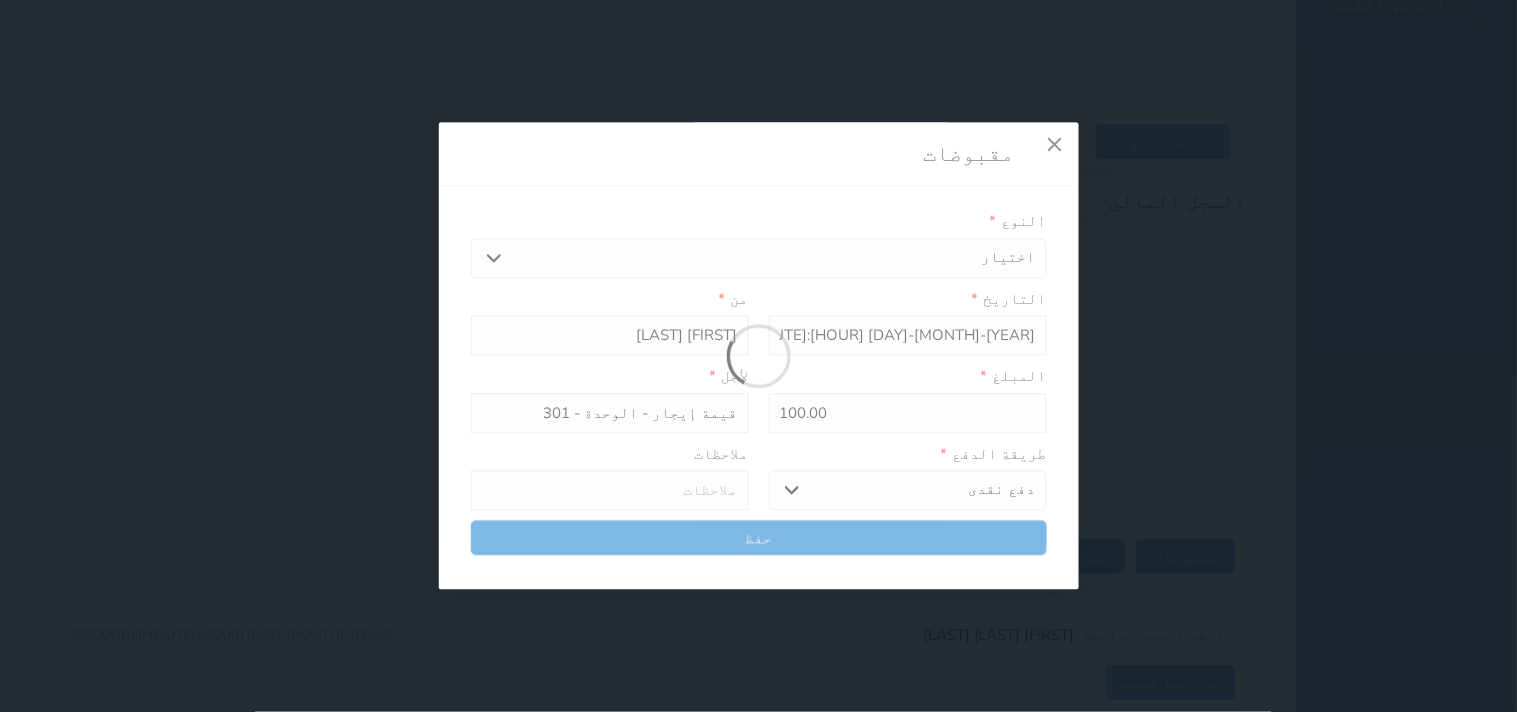 select 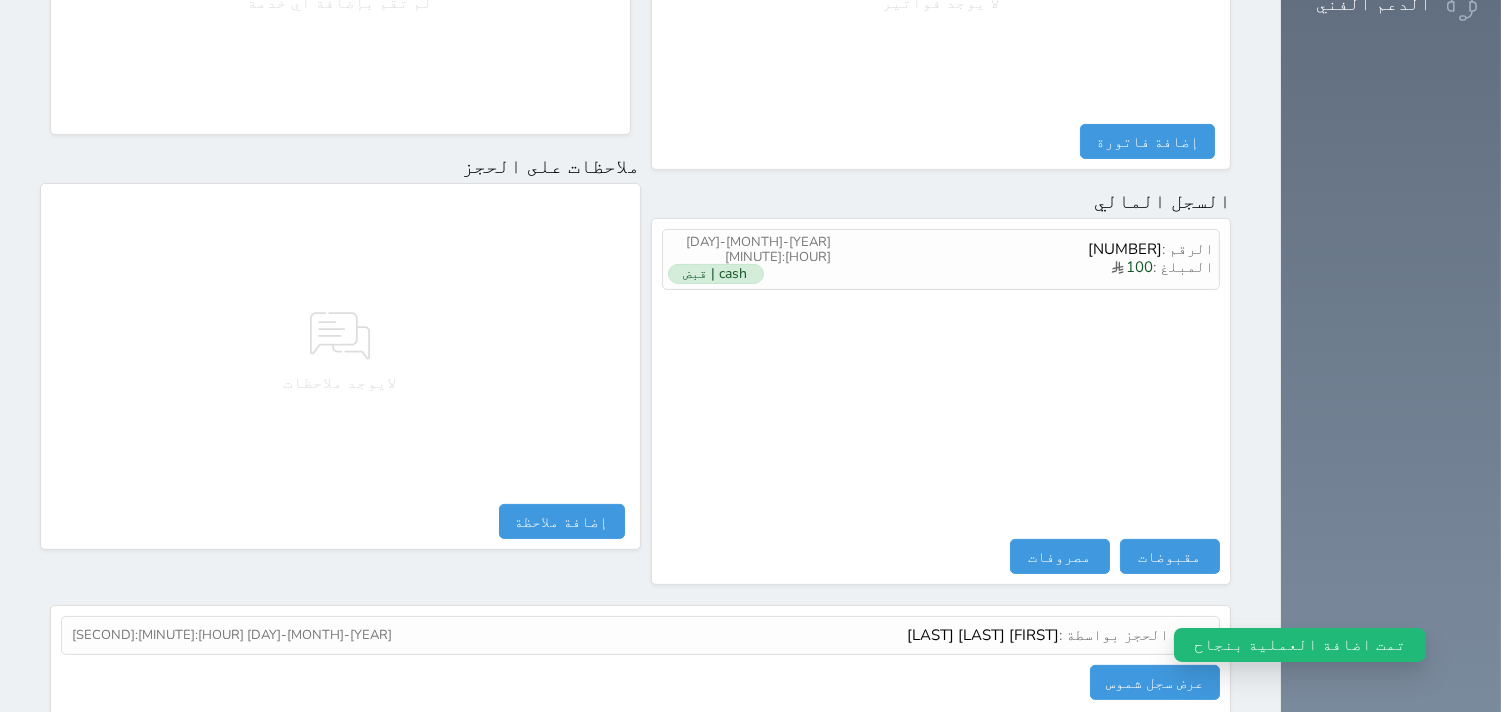click on "تمت اضافة العملية بنجاح" at bounding box center [1300, 640] 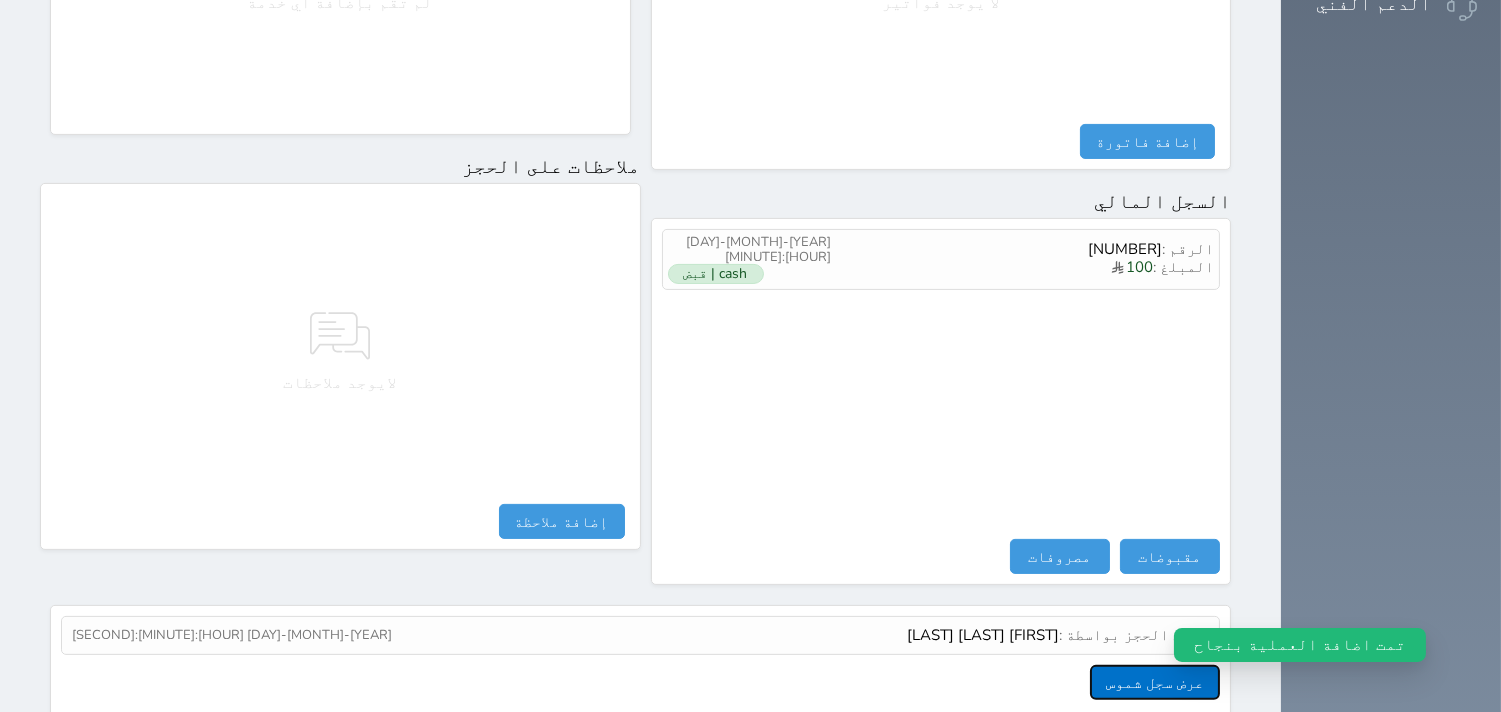 click on "عرض سجل شموس" at bounding box center [1155, 682] 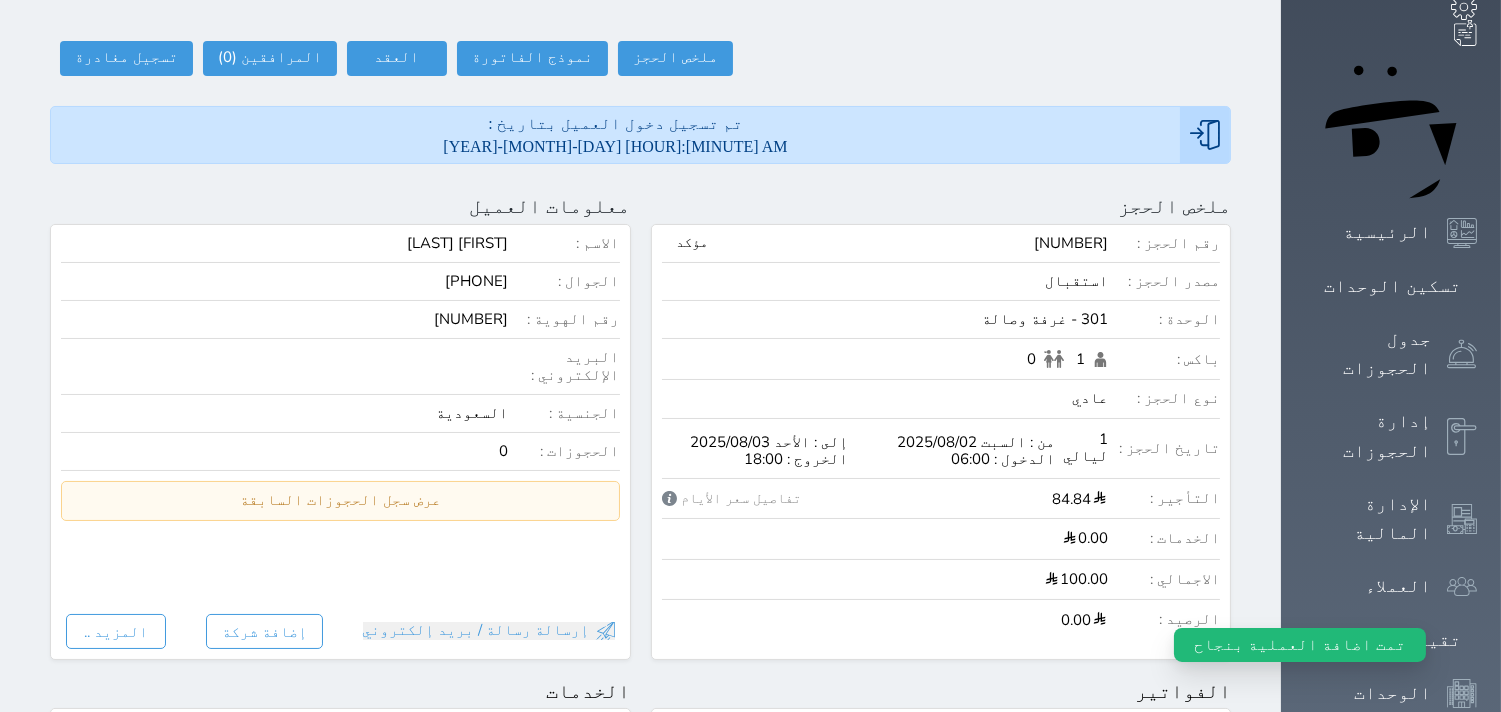 scroll, scrollTop: 0, scrollLeft: 0, axis: both 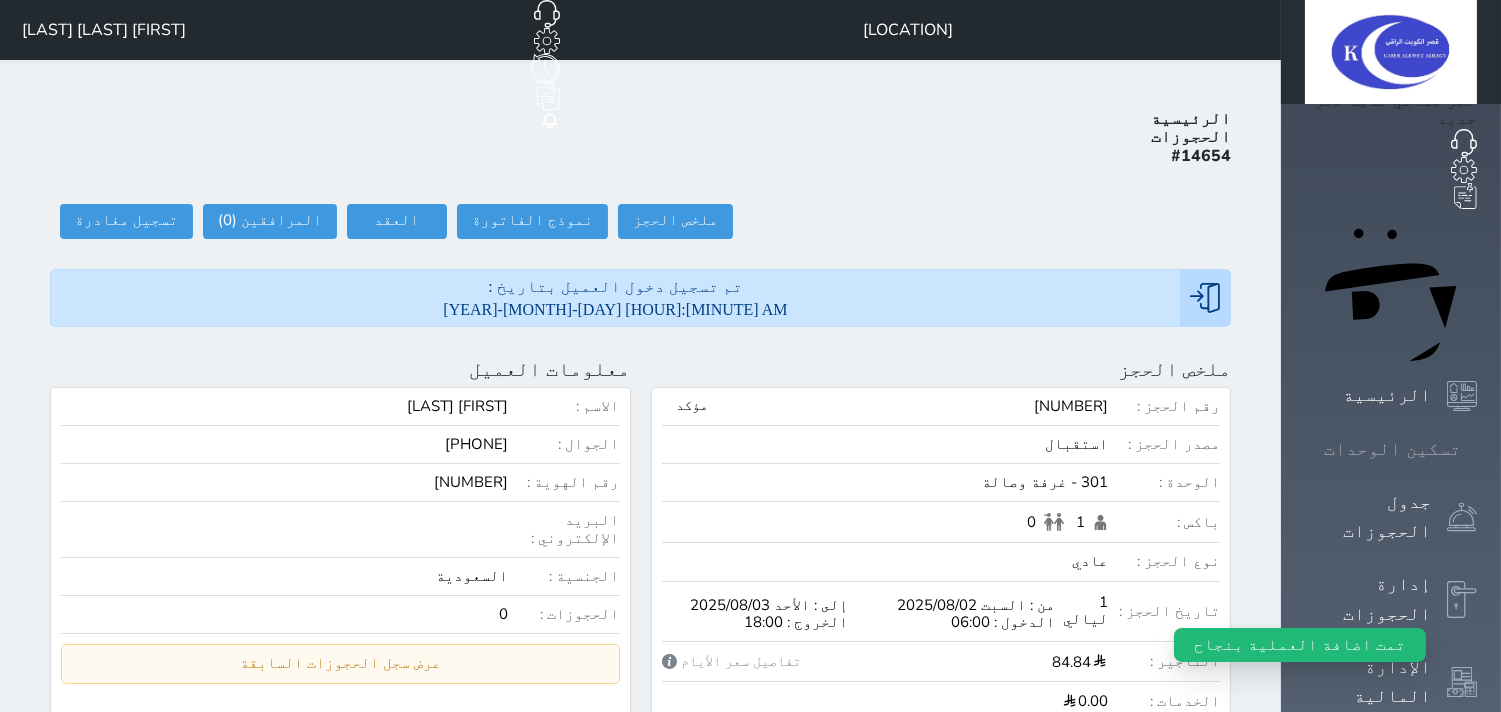 click on "تسكين الوحدات" at bounding box center [1392, 449] 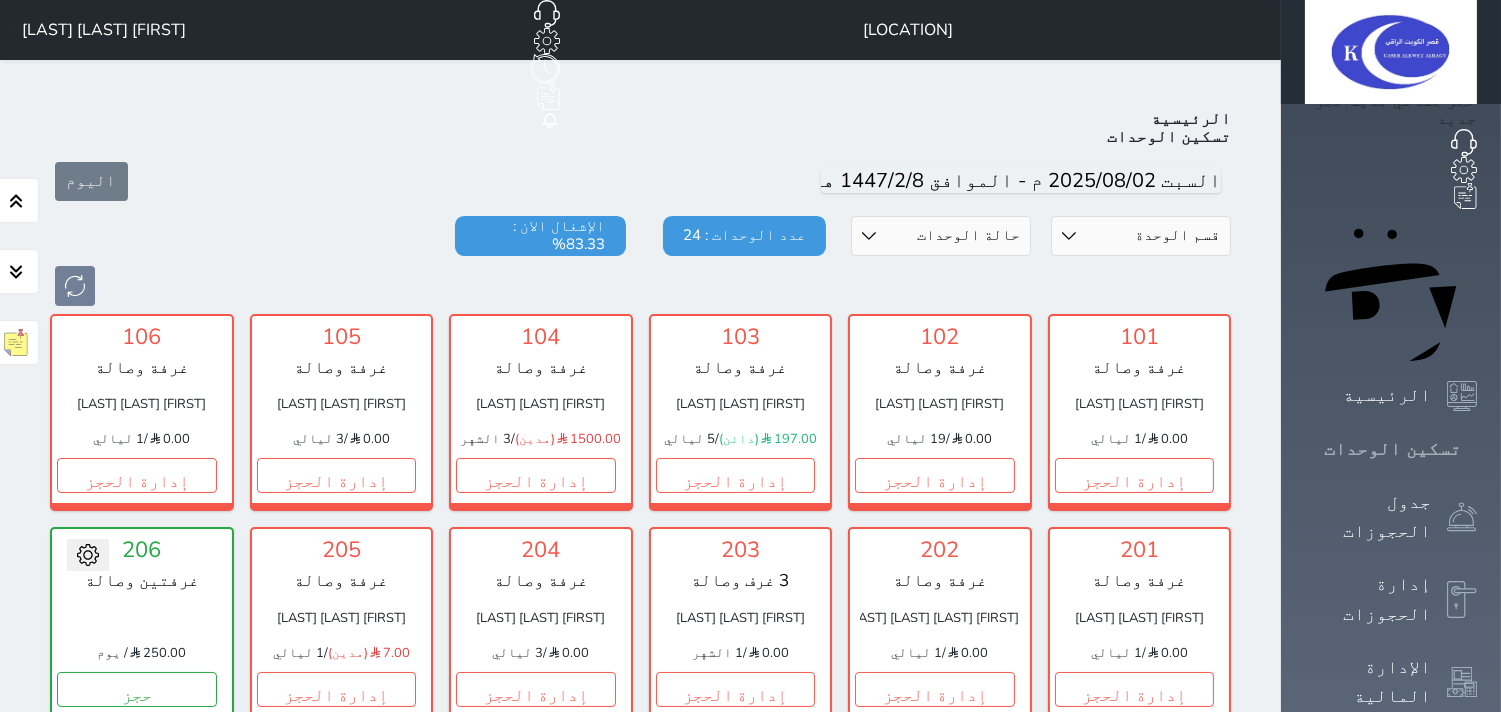 scroll, scrollTop: 77, scrollLeft: 0, axis: vertical 